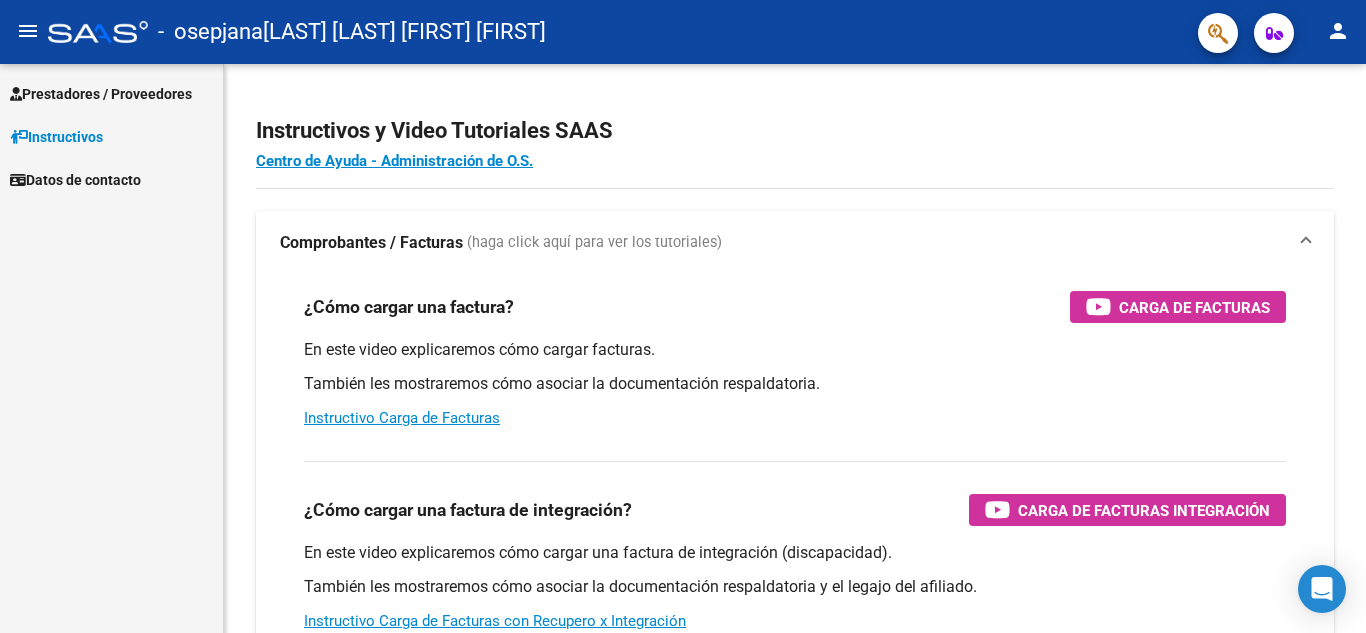 scroll, scrollTop: 0, scrollLeft: 0, axis: both 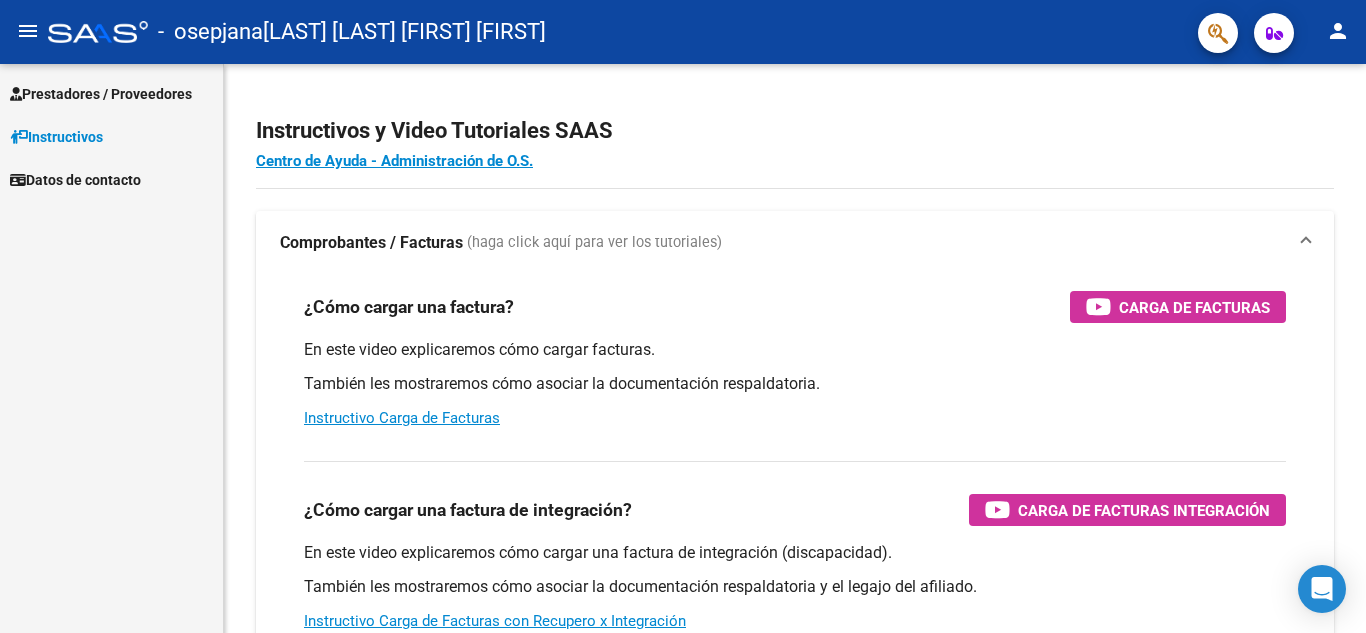 click on "Prestadores / Proveedores" at bounding box center [101, 94] 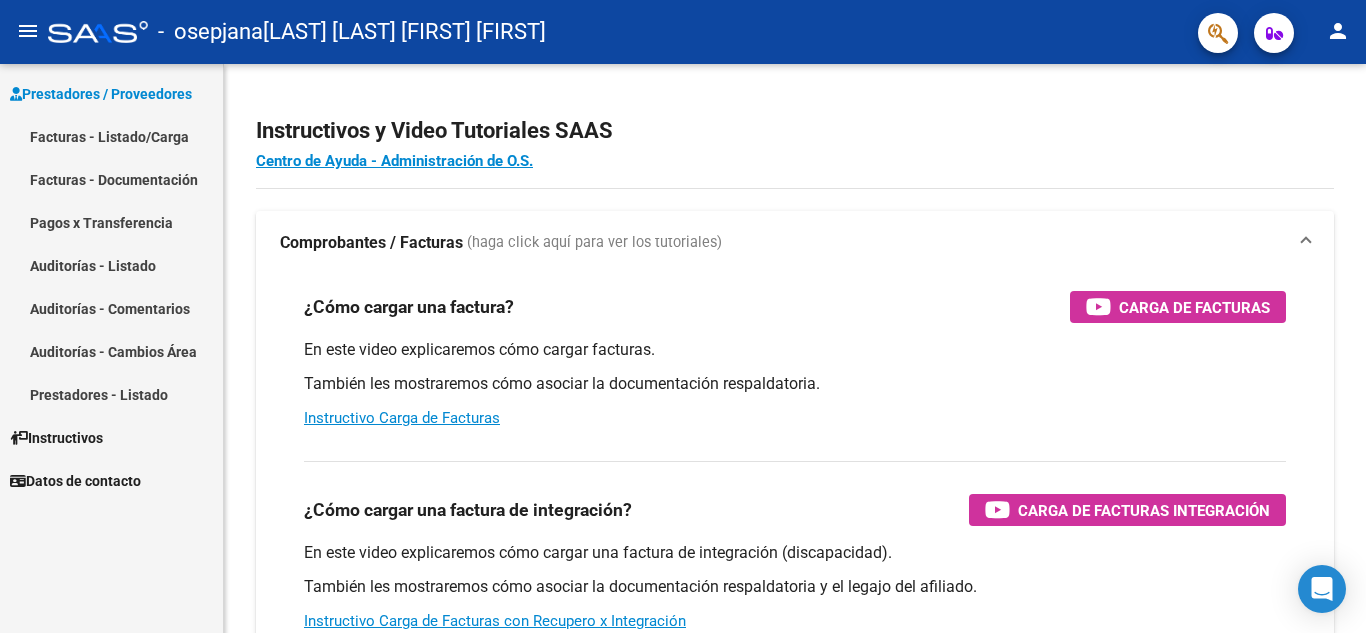 click on "Facturas - Listado/Carga" at bounding box center [111, 136] 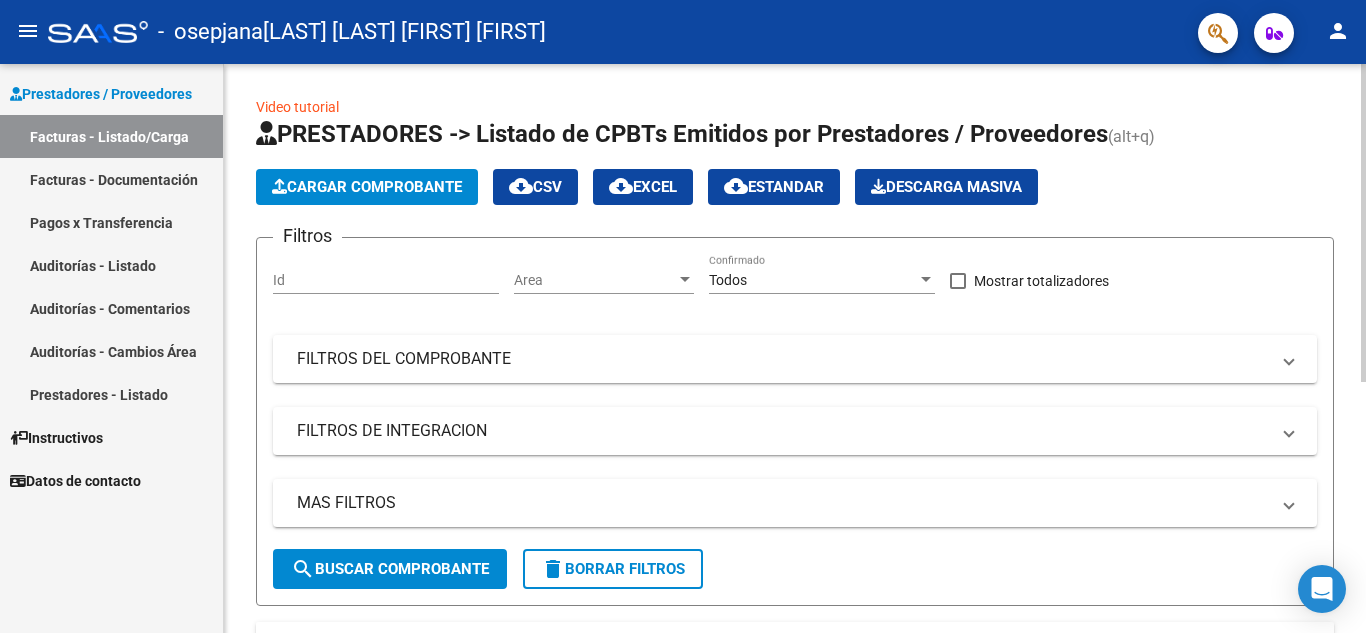 click on "Cargar Comprobante" 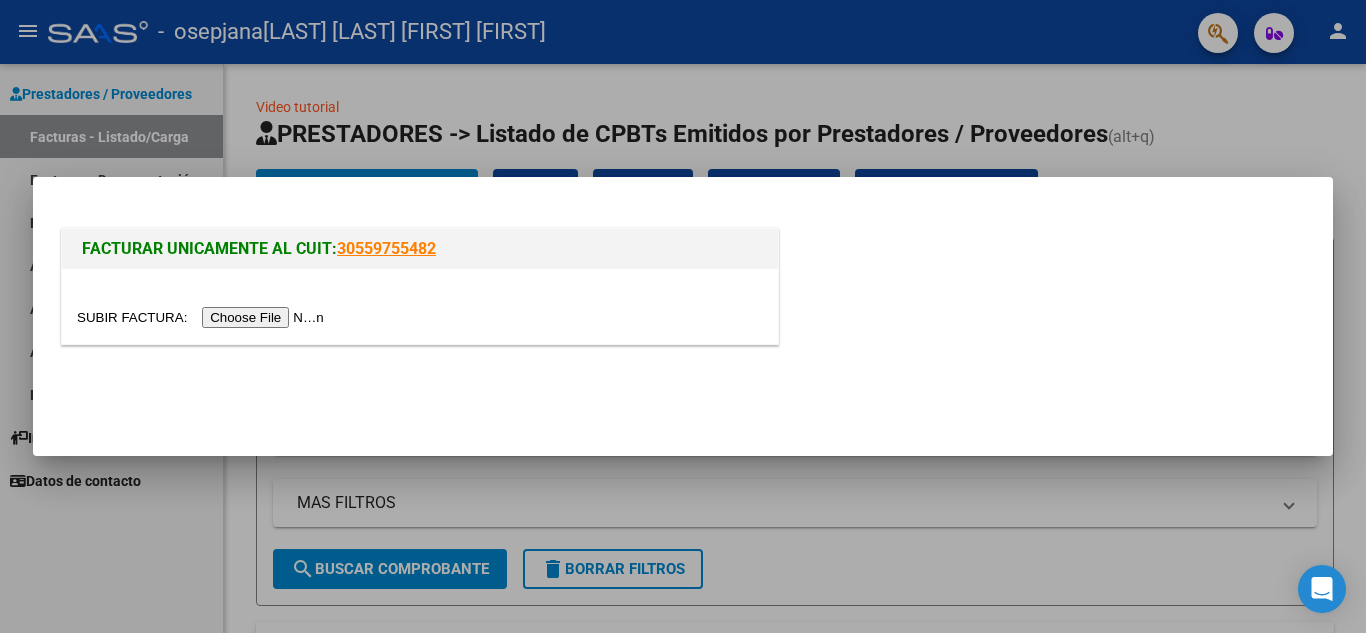 click at bounding box center [203, 317] 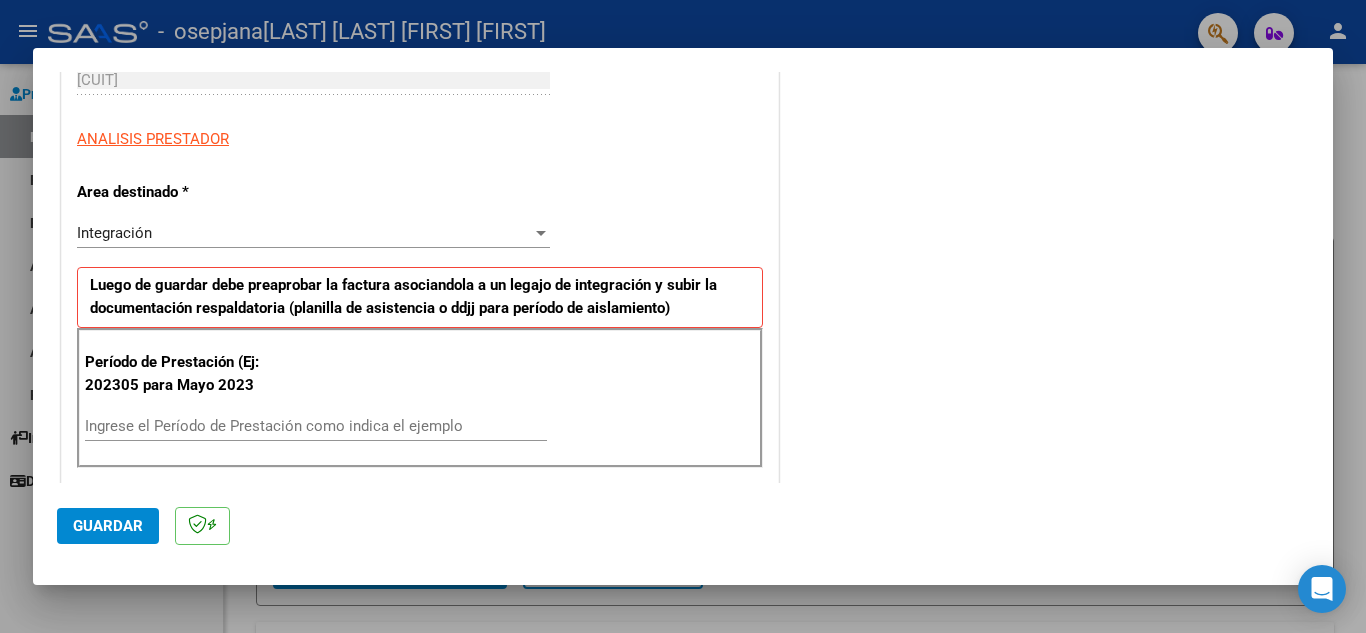 scroll, scrollTop: 339, scrollLeft: 0, axis: vertical 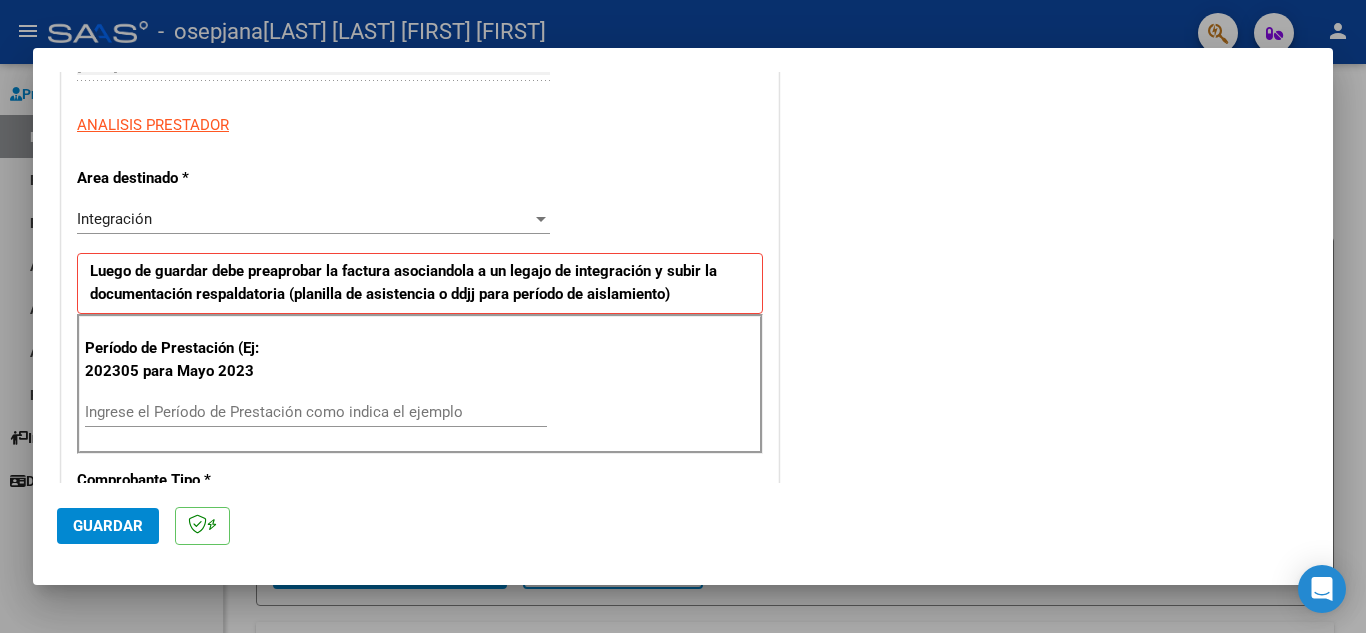 click on "Integración" at bounding box center (304, 219) 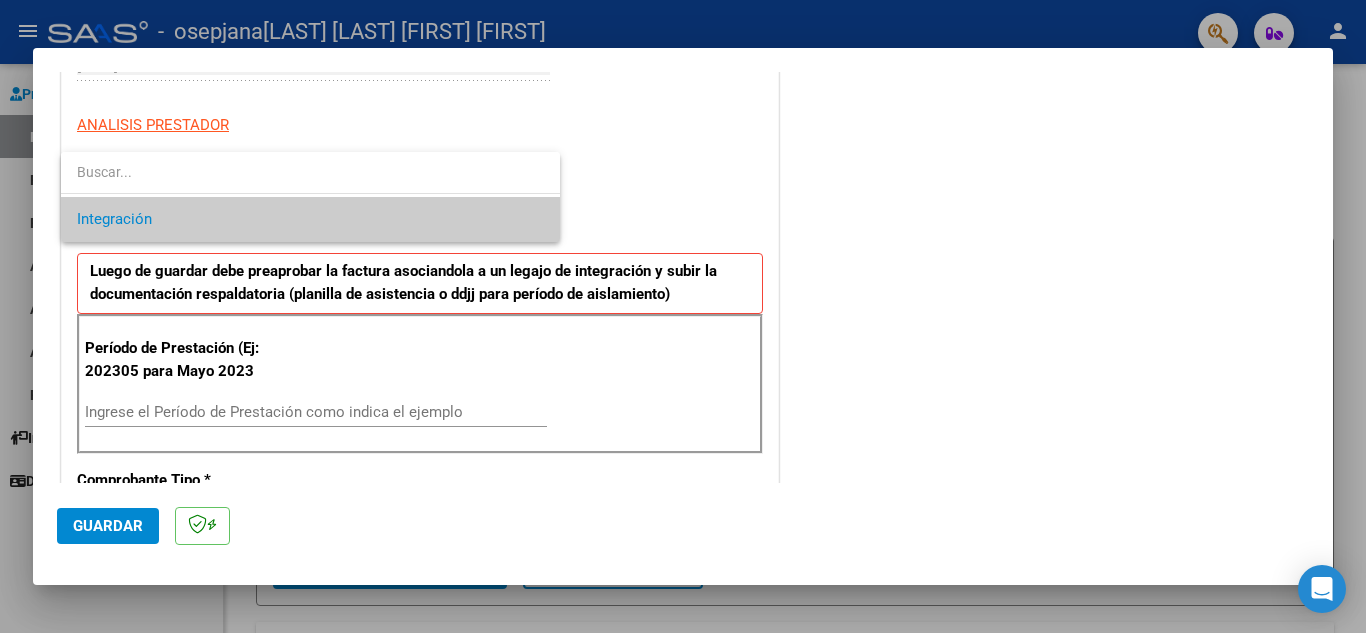 click on "Integración" at bounding box center (310, 219) 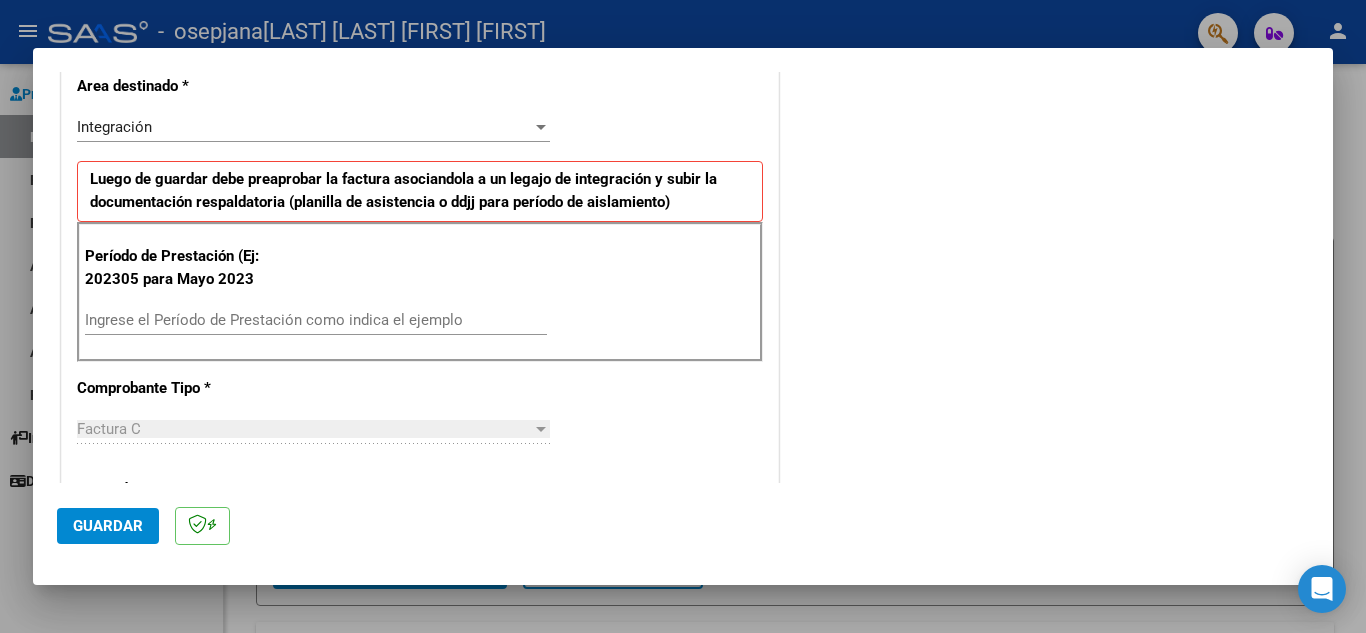 scroll, scrollTop: 449, scrollLeft: 0, axis: vertical 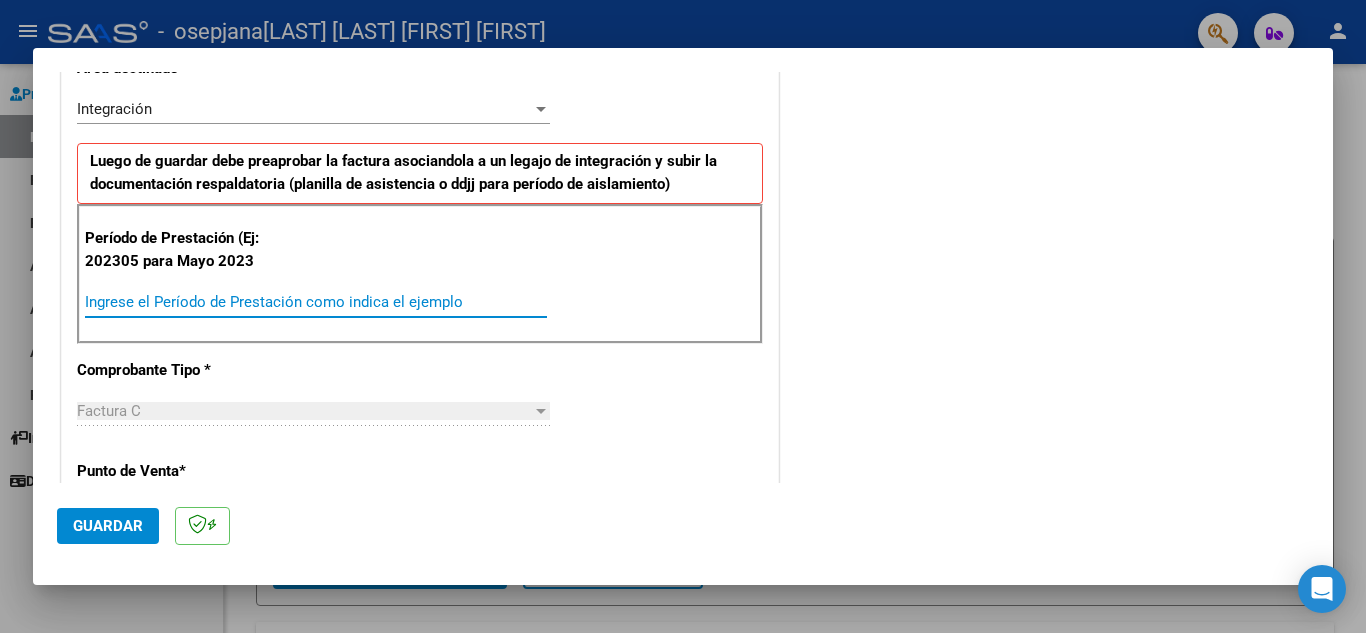 click on "Ingrese el Período de Prestación como indica el ejemplo" at bounding box center [316, 302] 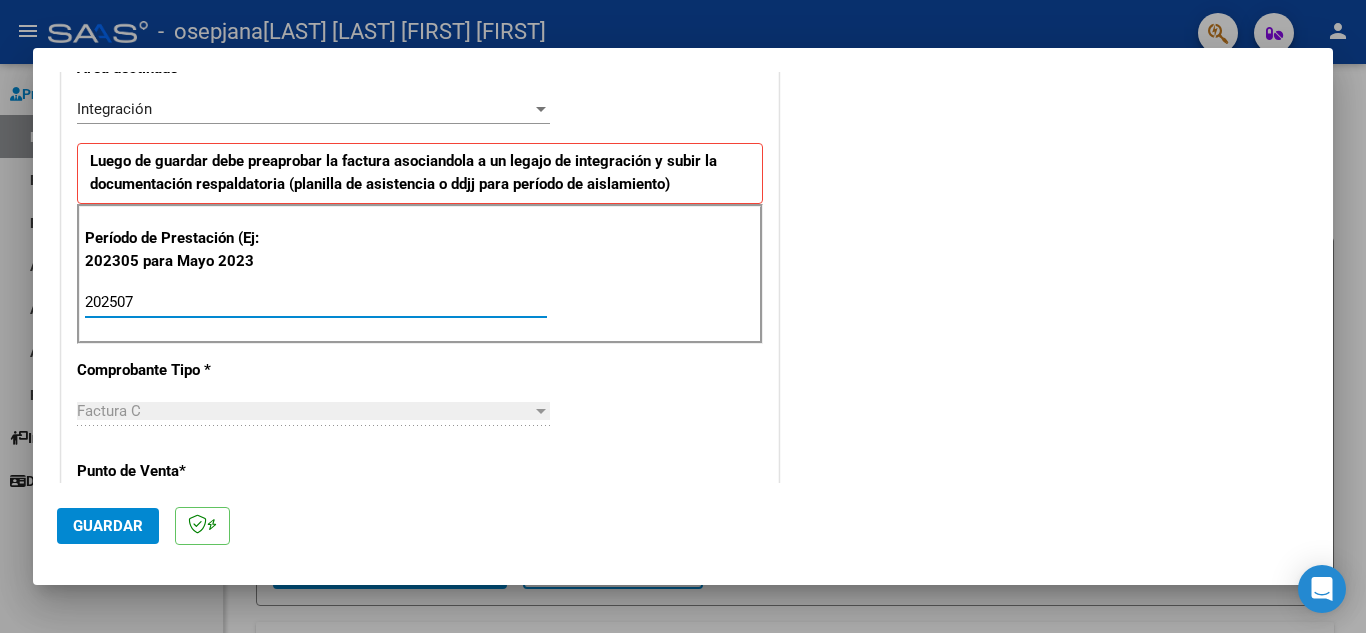 type on "202507" 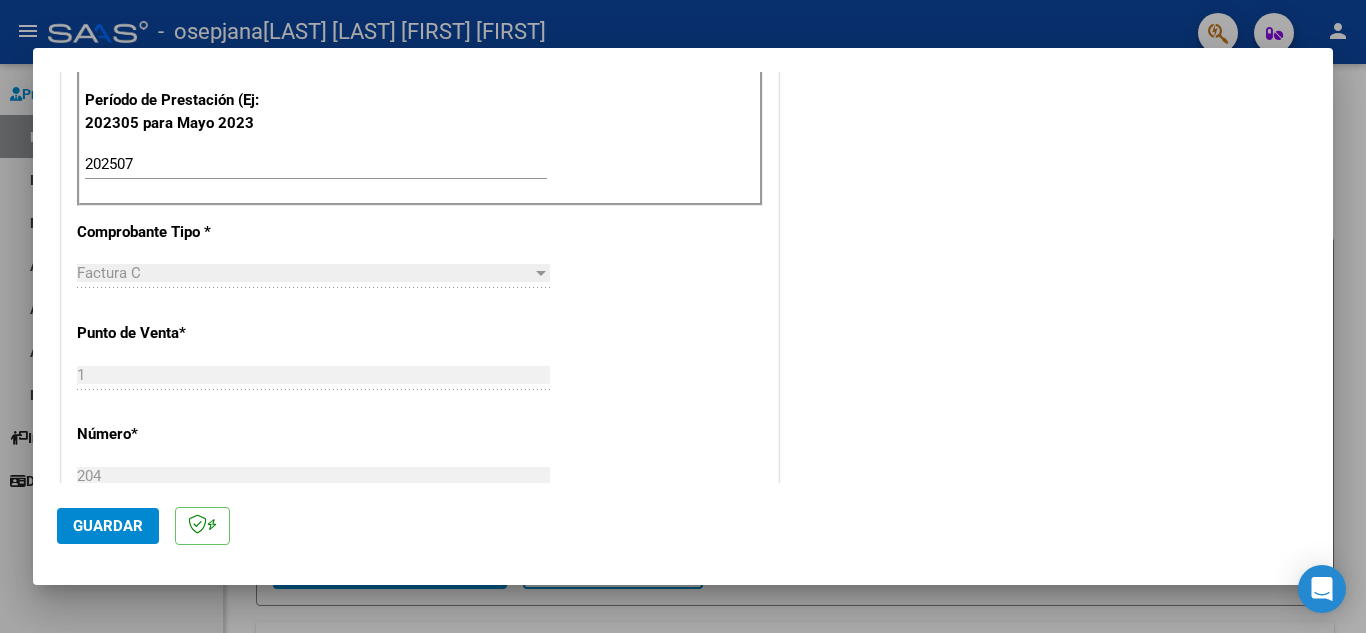 scroll, scrollTop: 596, scrollLeft: 0, axis: vertical 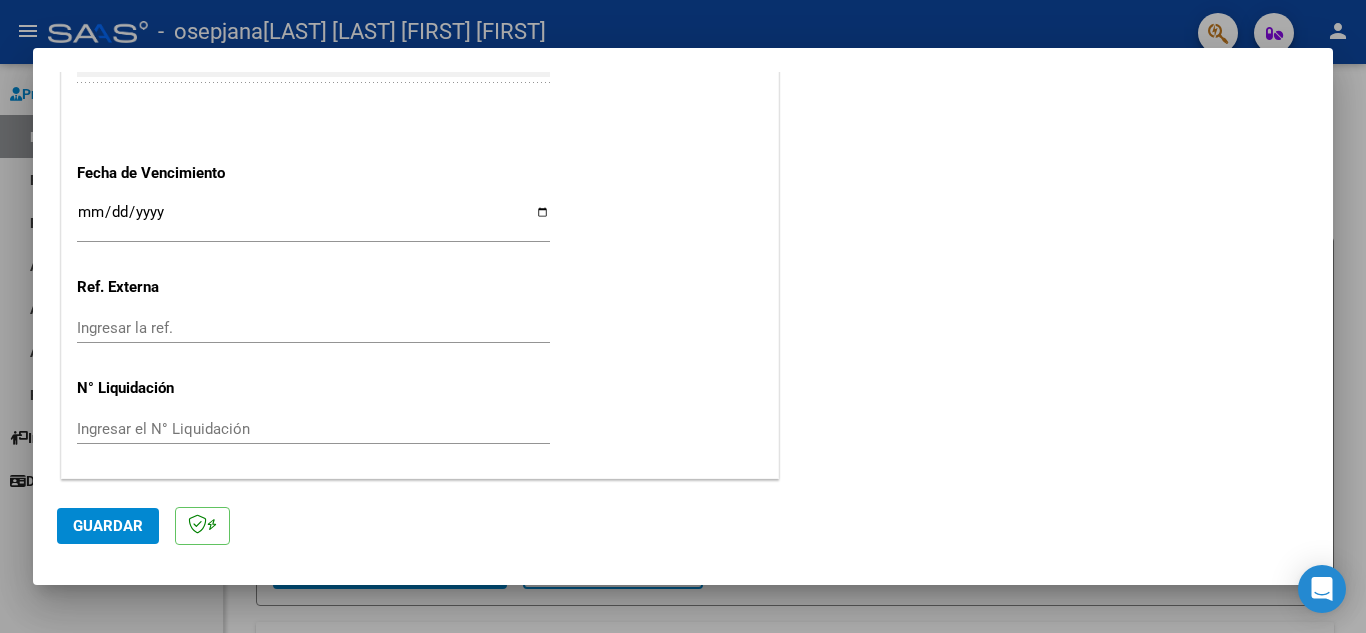 click on "Ingresar la fecha" at bounding box center [313, 220] 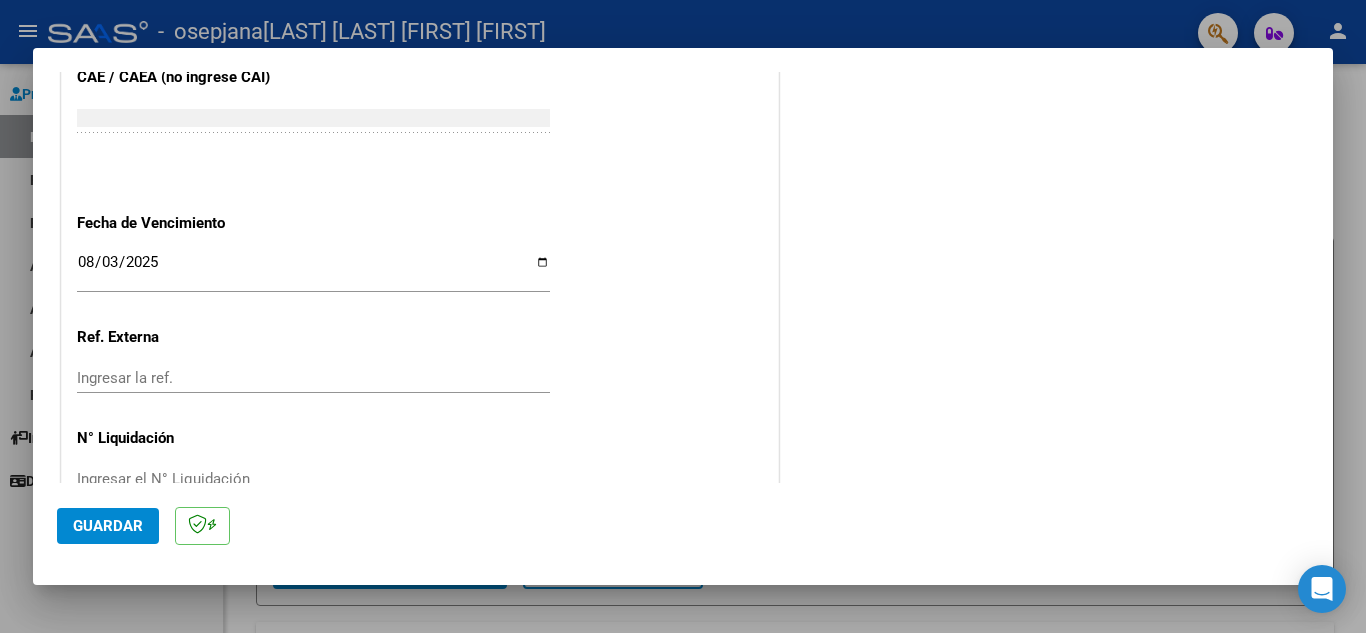 scroll, scrollTop: 1270, scrollLeft: 0, axis: vertical 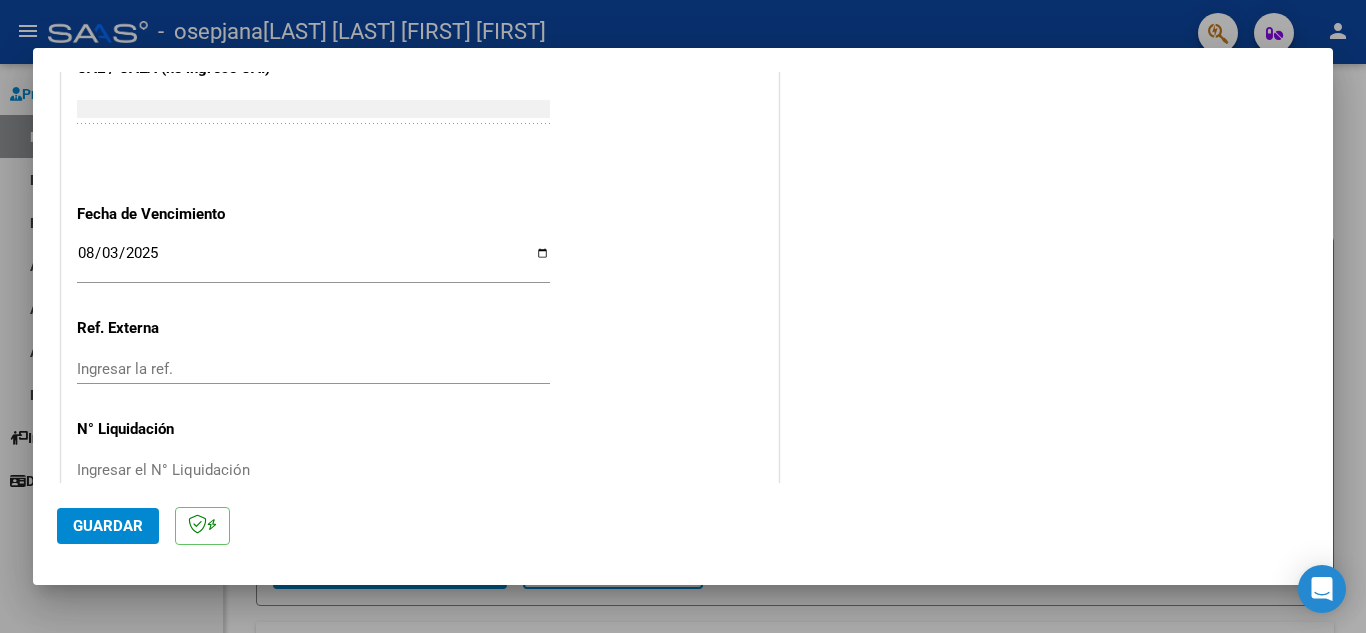 click on "2025-08-03" at bounding box center (313, 261) 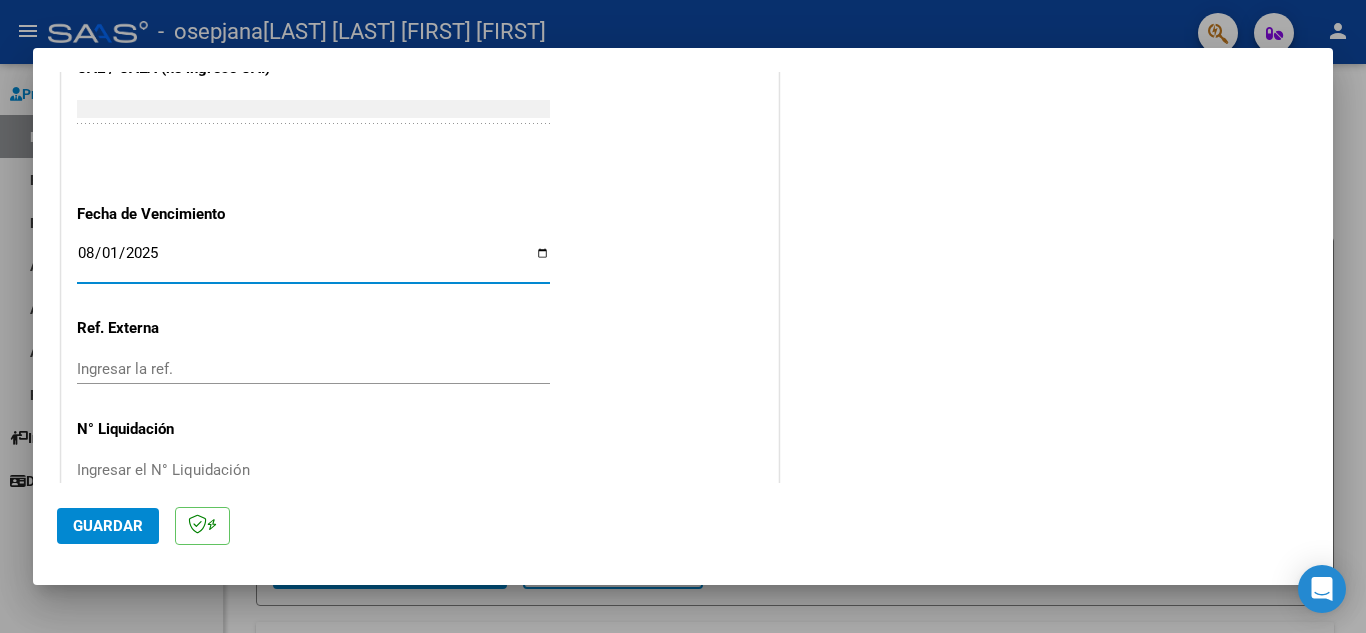 type on "2025-08-13" 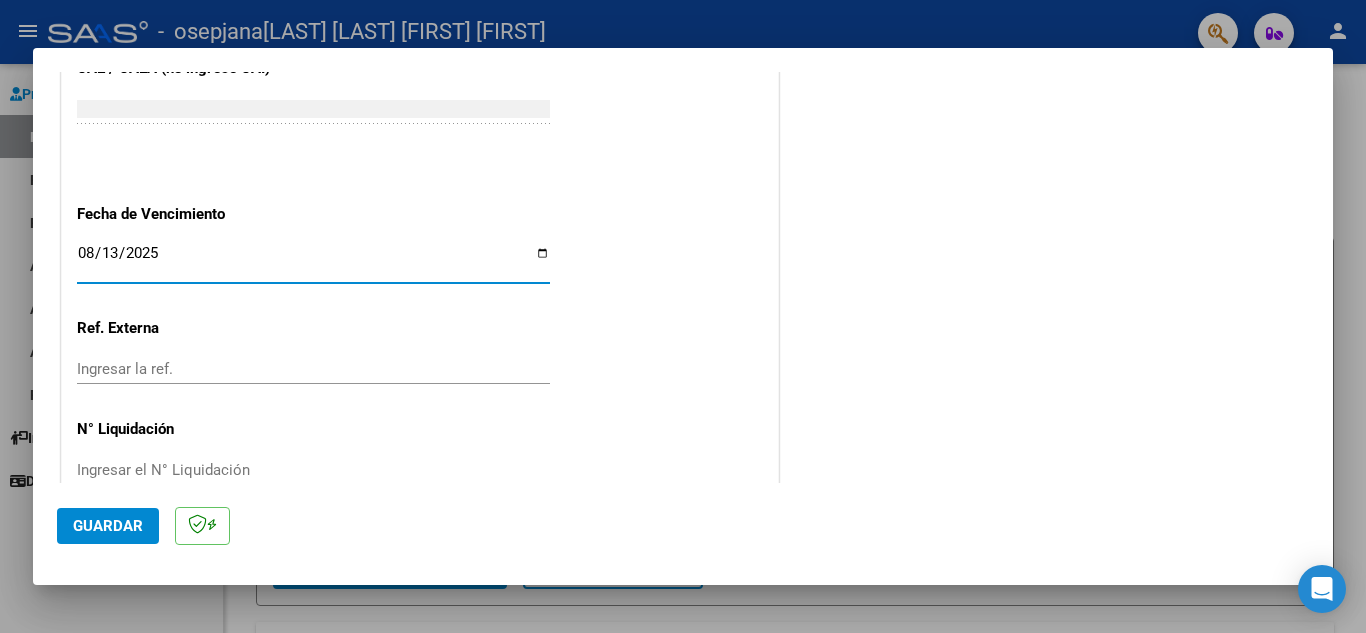 click on "Ingresar la ref." at bounding box center (313, 369) 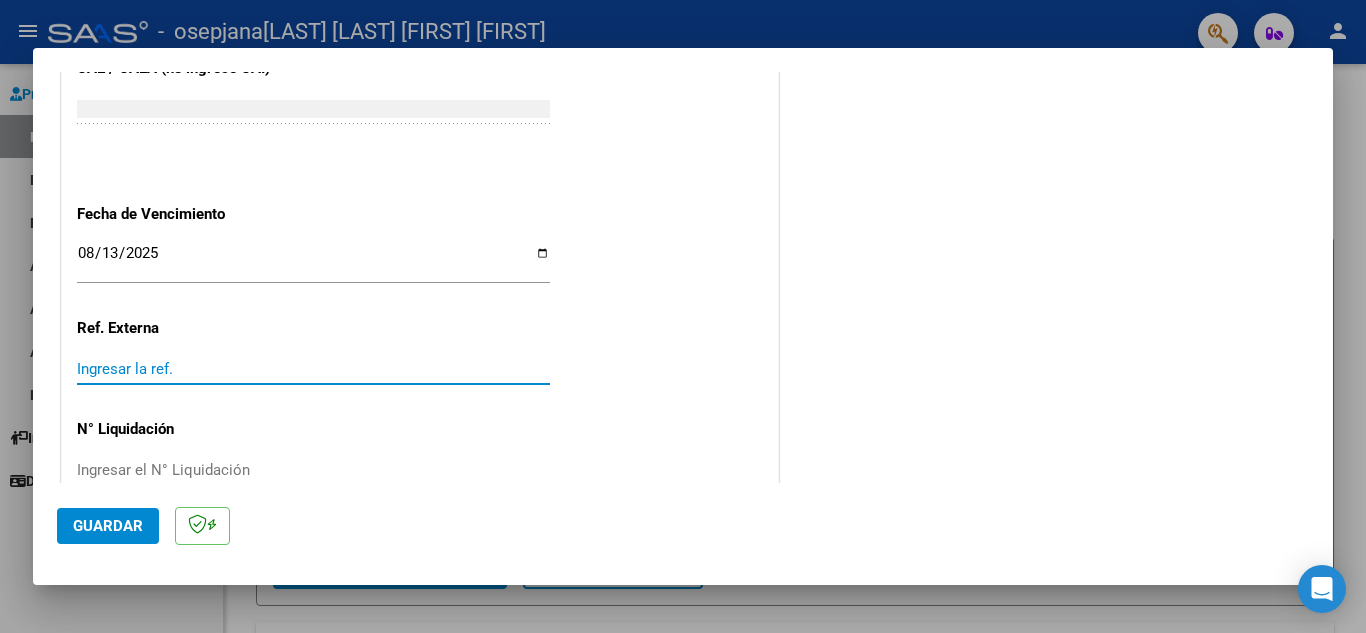 click on "Ingresar la ref." at bounding box center (313, 369) 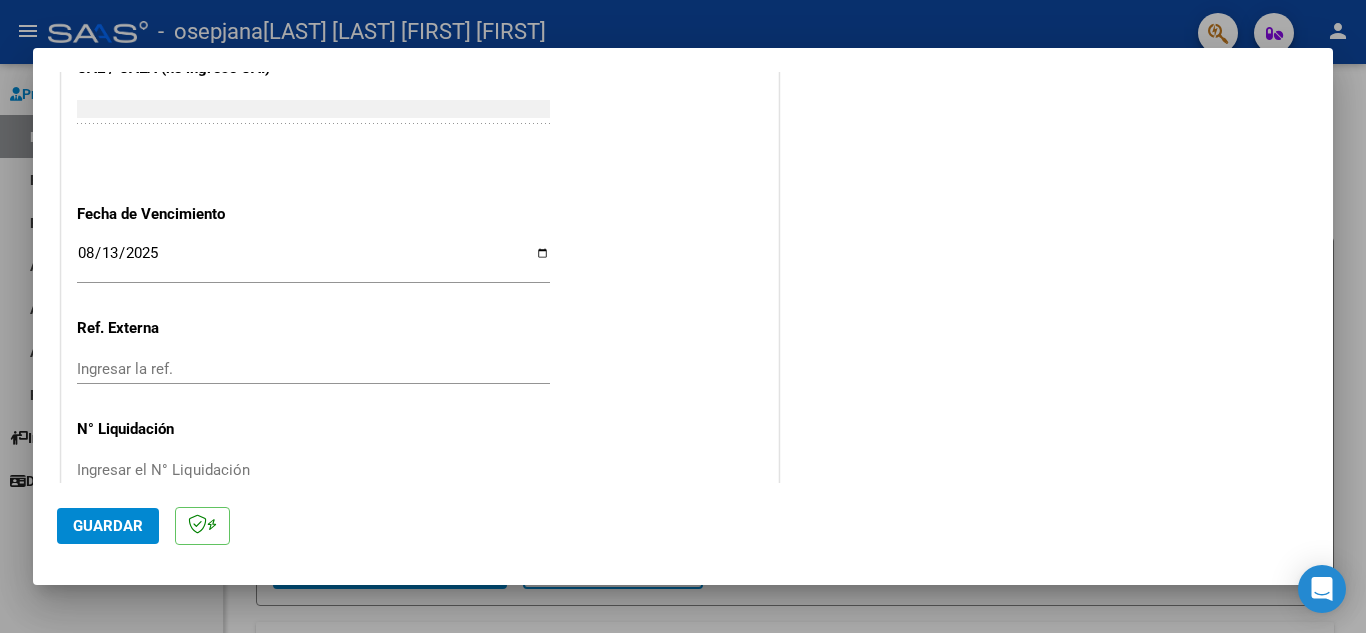 click on "Ref. Externa" 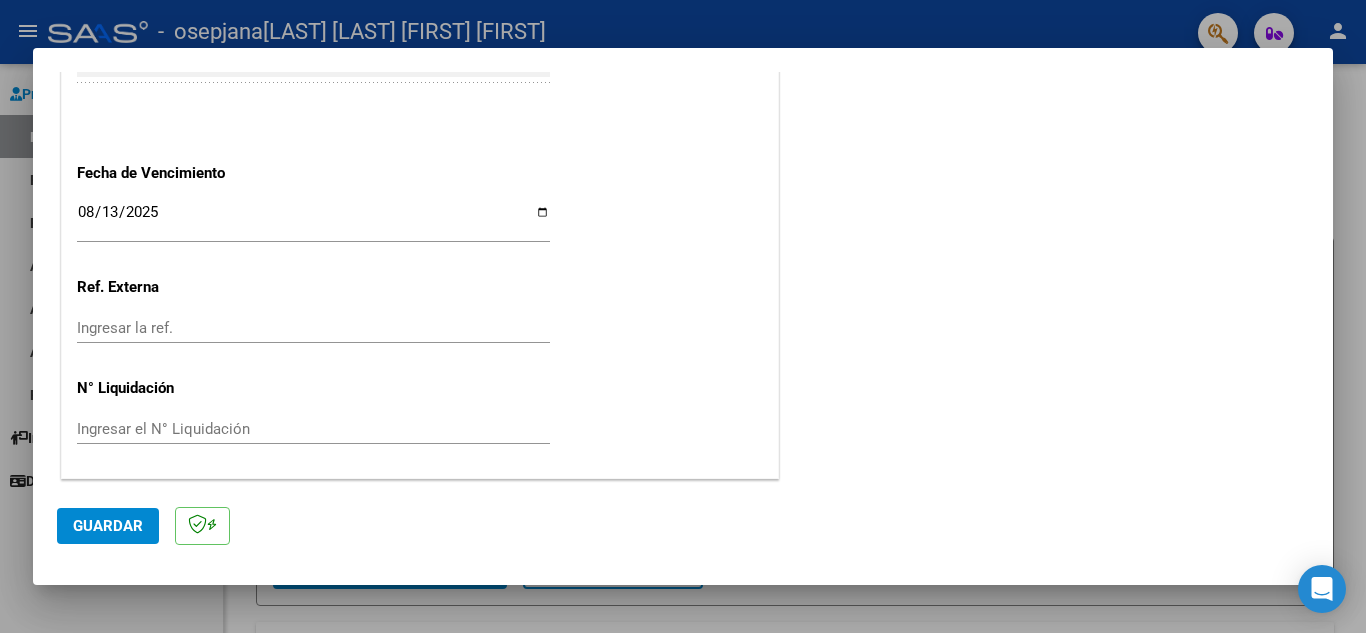 click on "Ingresar el N° Liquidación" at bounding box center [313, 429] 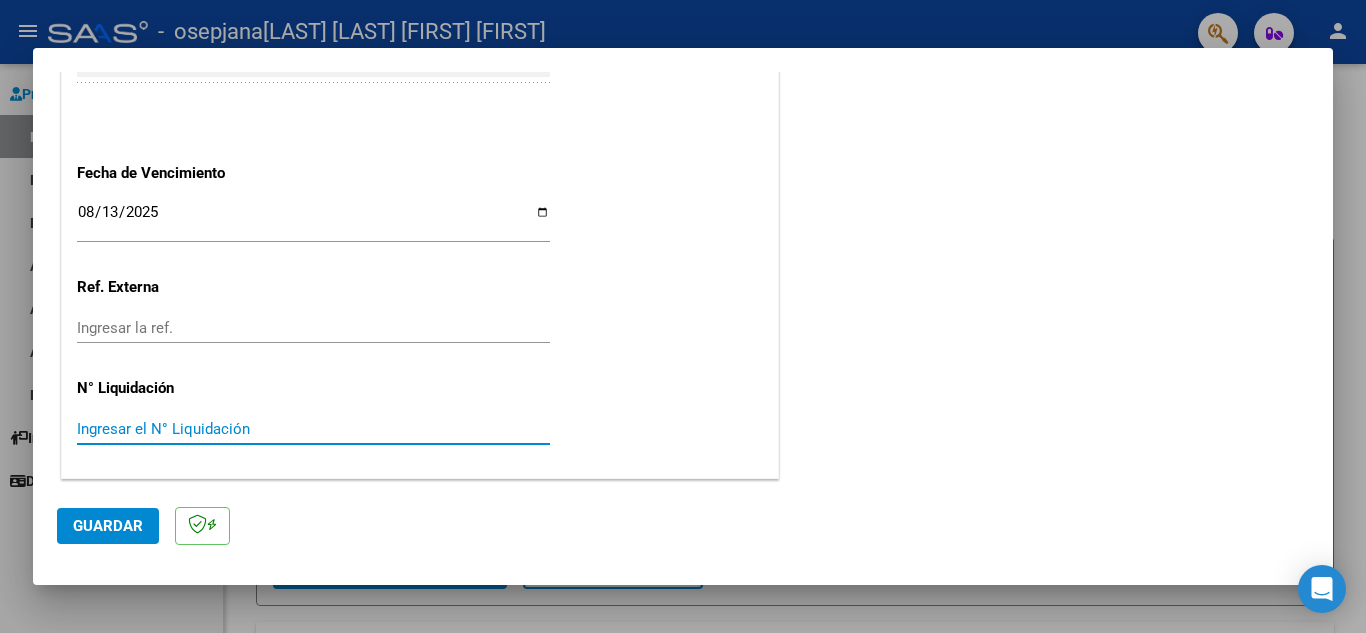click on "Ingresar el N° Liquidación" at bounding box center (313, 429) 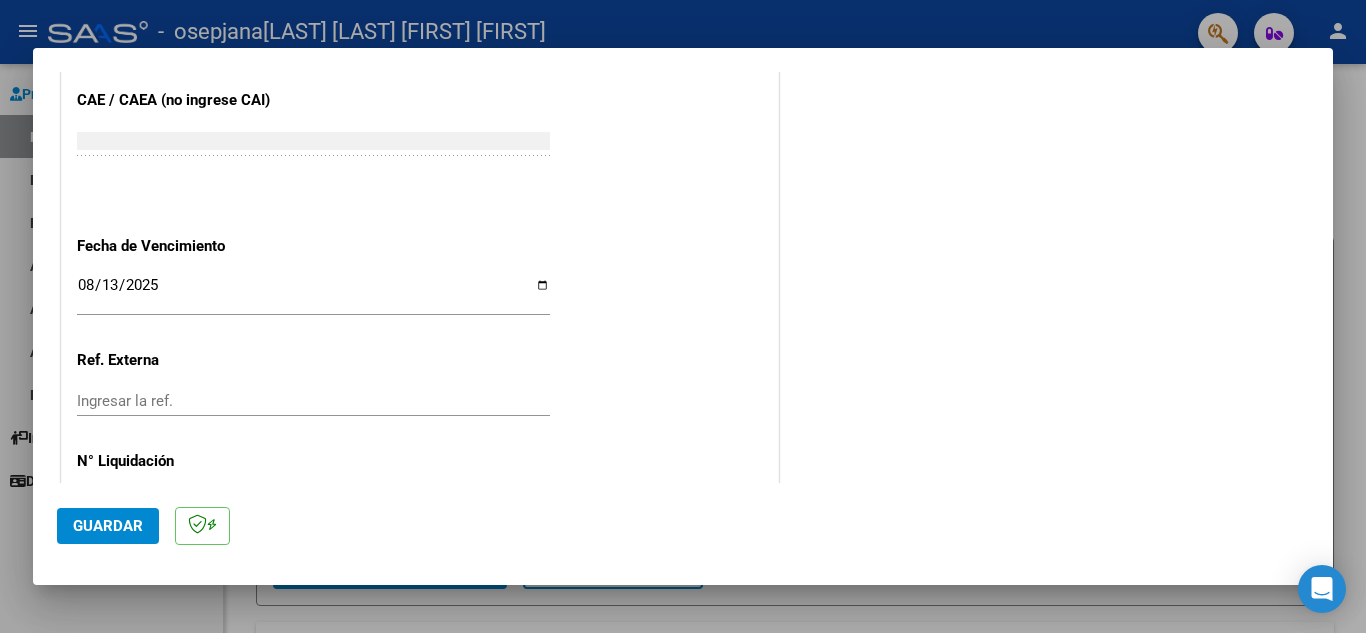 scroll, scrollTop: 1311, scrollLeft: 0, axis: vertical 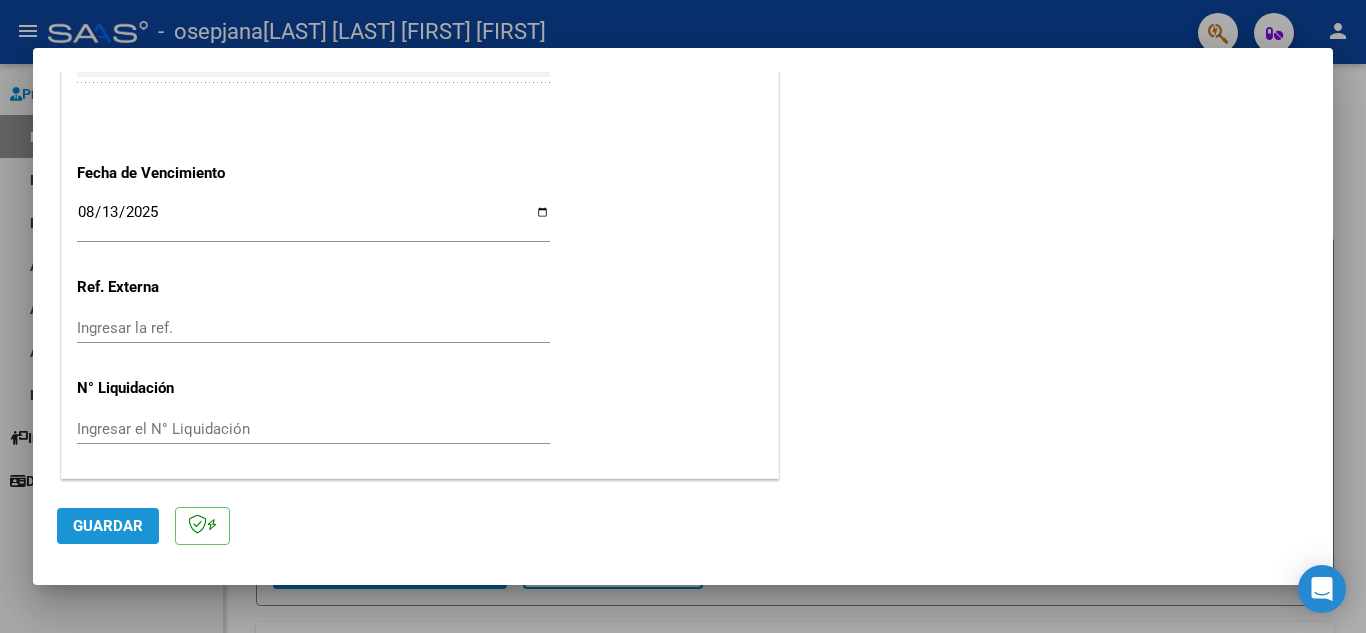 click on "Guardar" 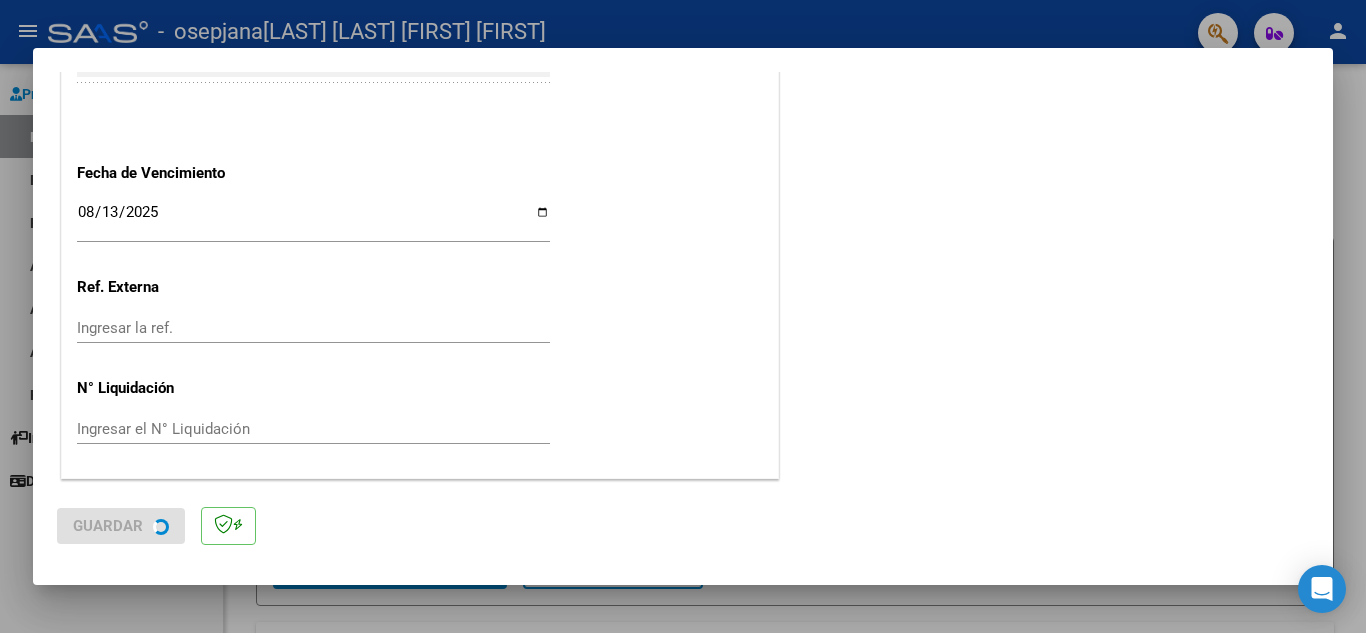 scroll, scrollTop: 0, scrollLeft: 0, axis: both 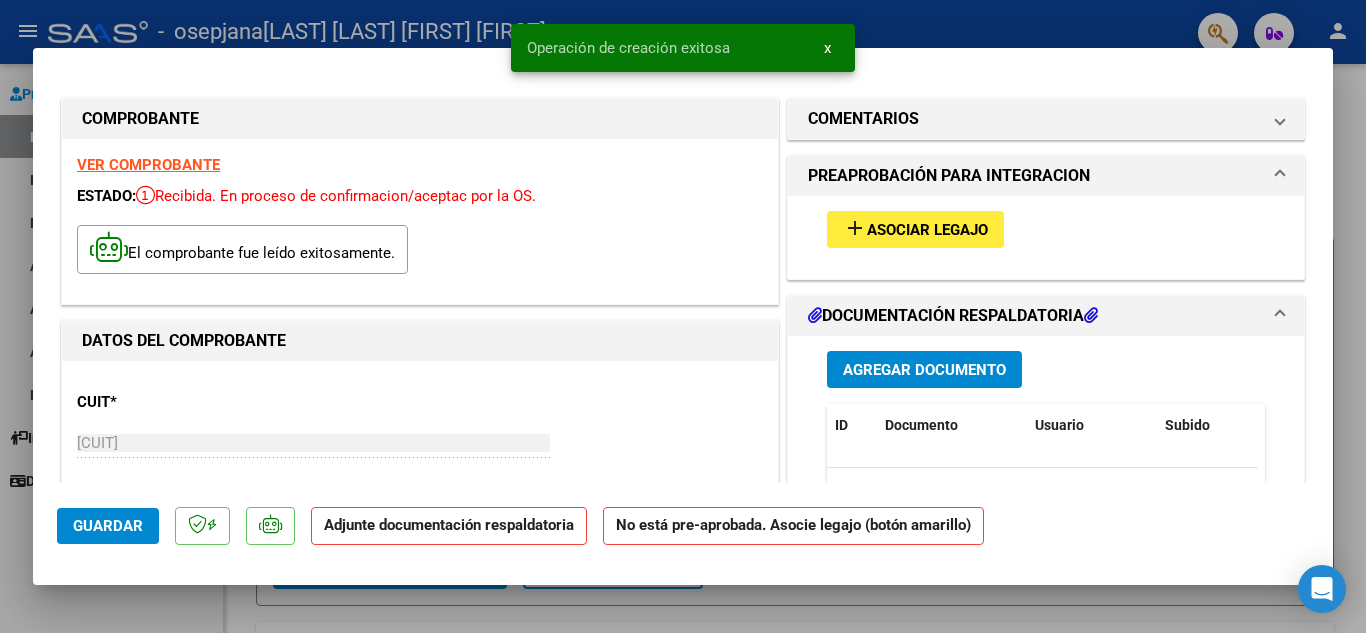 click on "Asociar Legajo" at bounding box center (927, 230) 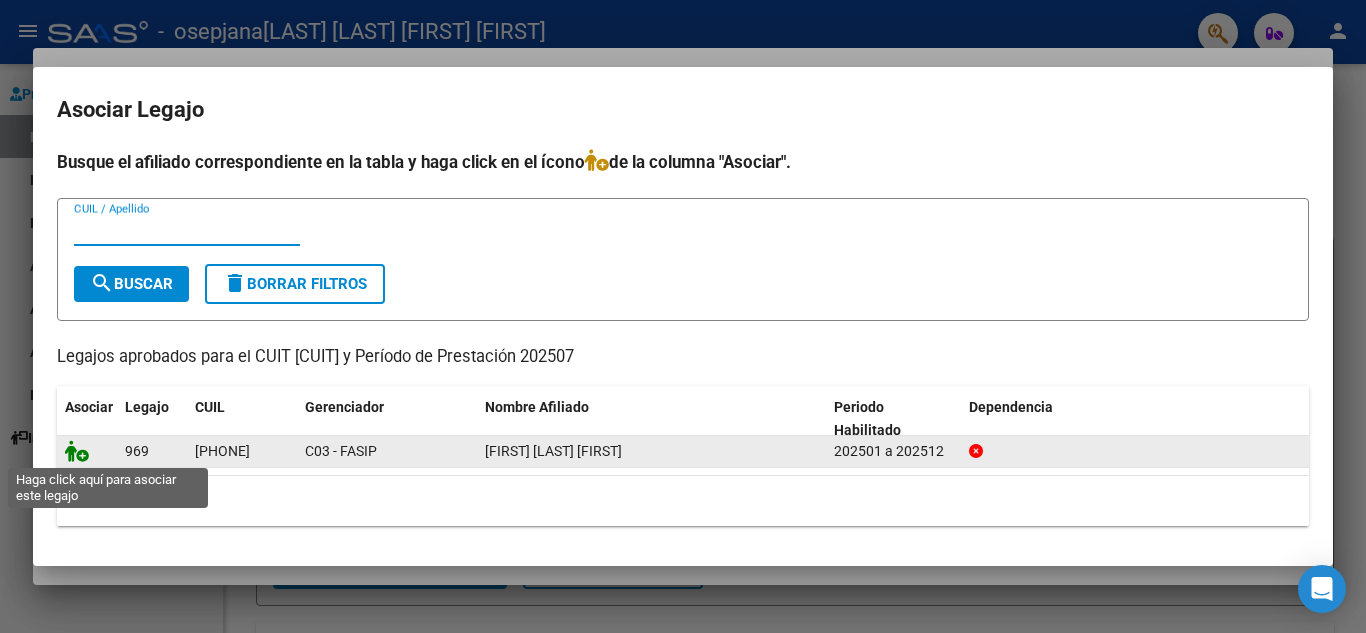 click 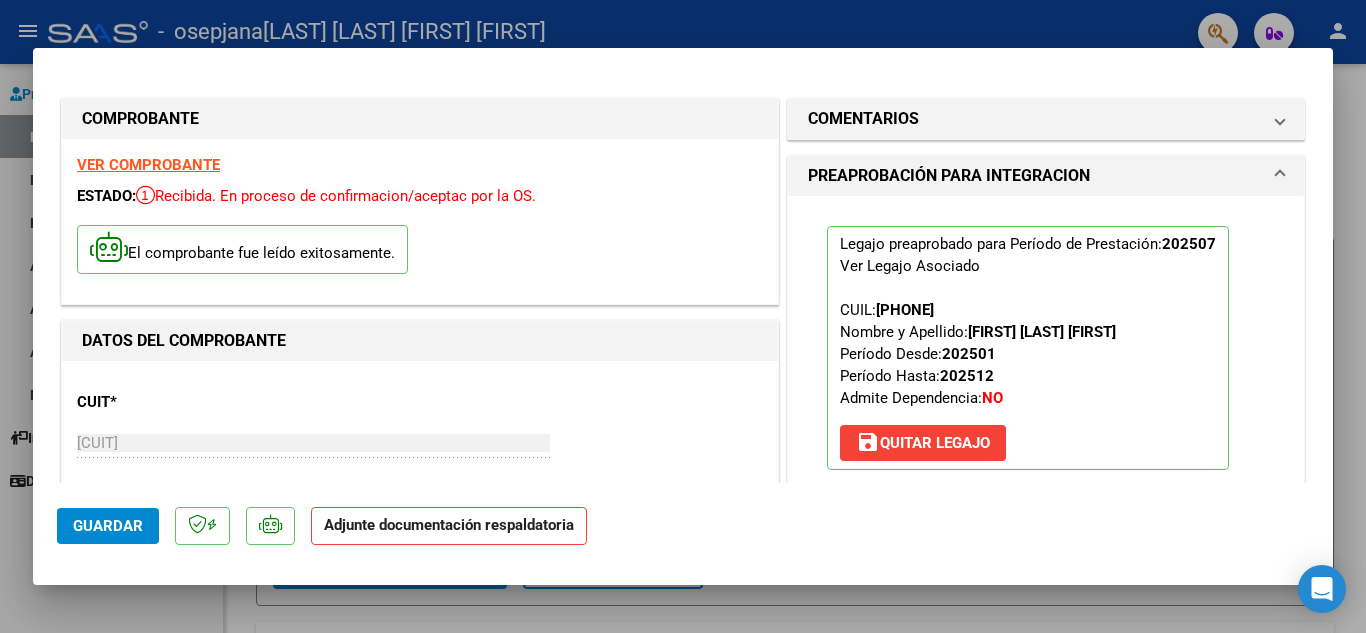 click on "Adjunte documentación respaldatoria" 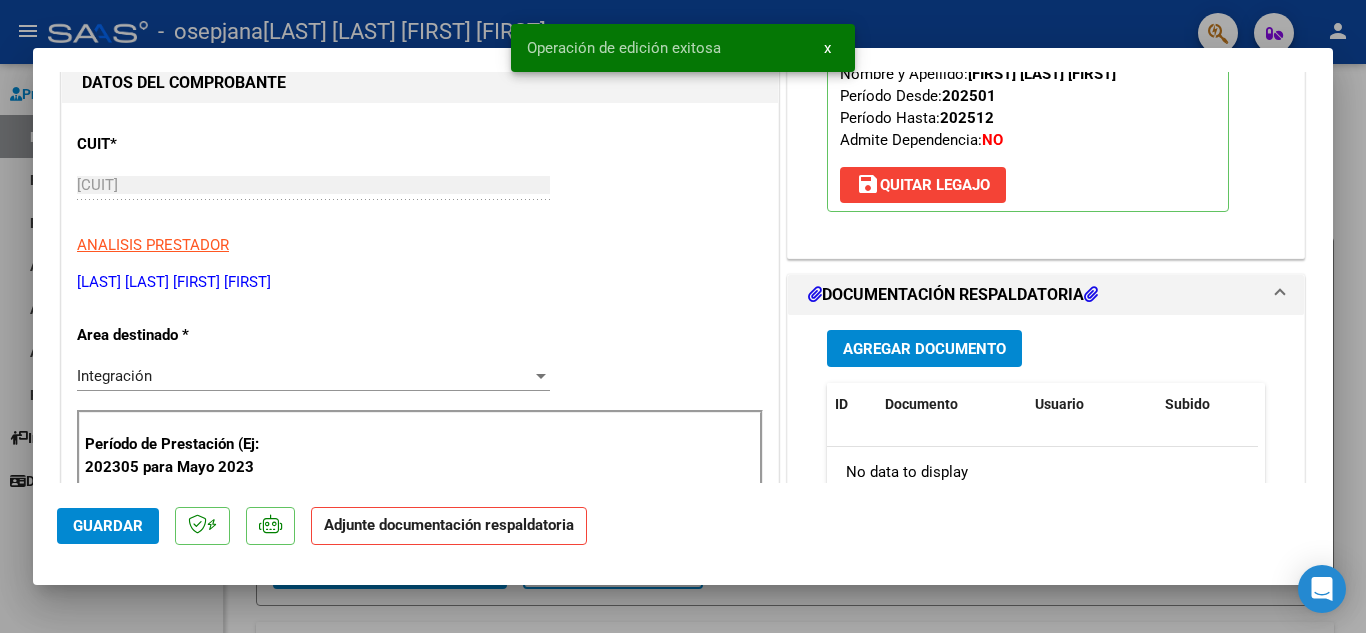 scroll, scrollTop: 314, scrollLeft: 0, axis: vertical 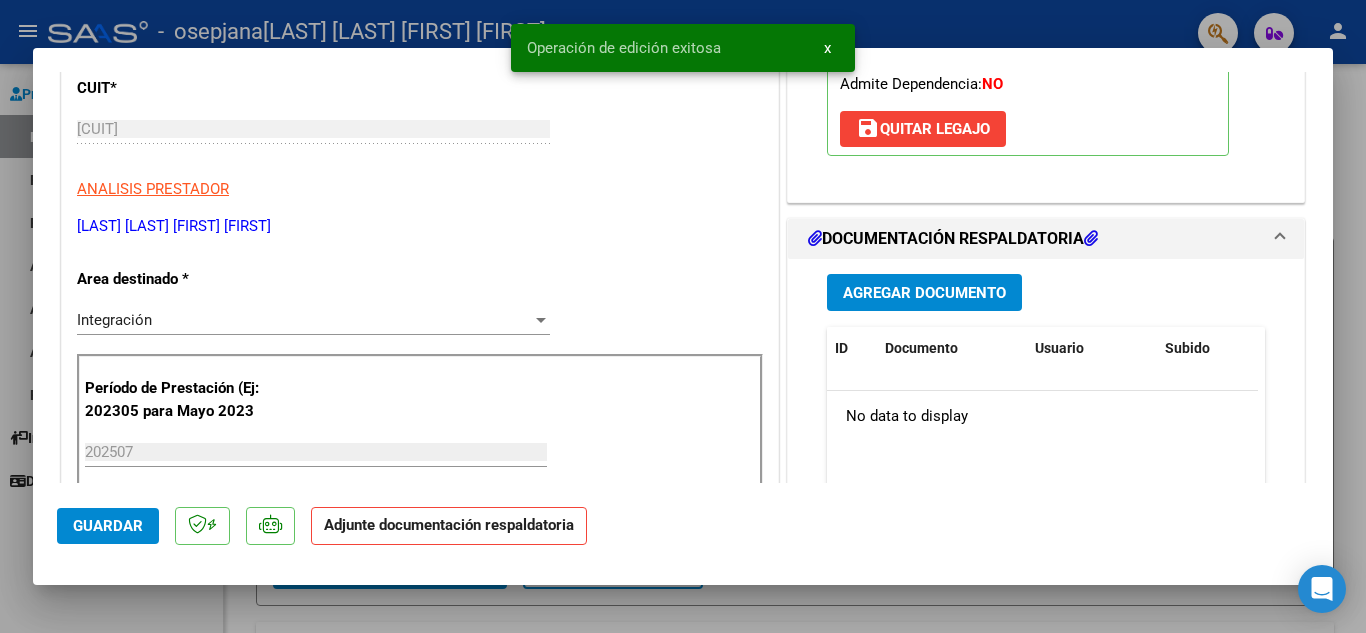 click on "Agregar Documento" at bounding box center [924, 293] 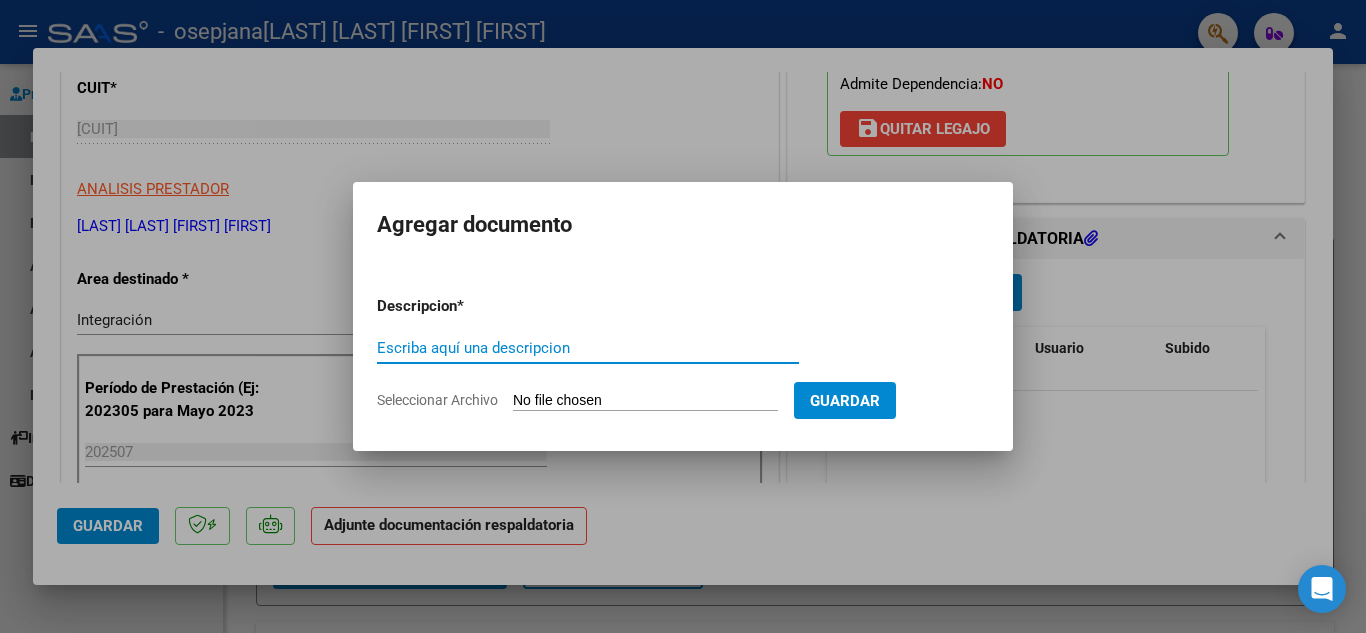 click on "Escriba aquí una descripcion" at bounding box center (588, 348) 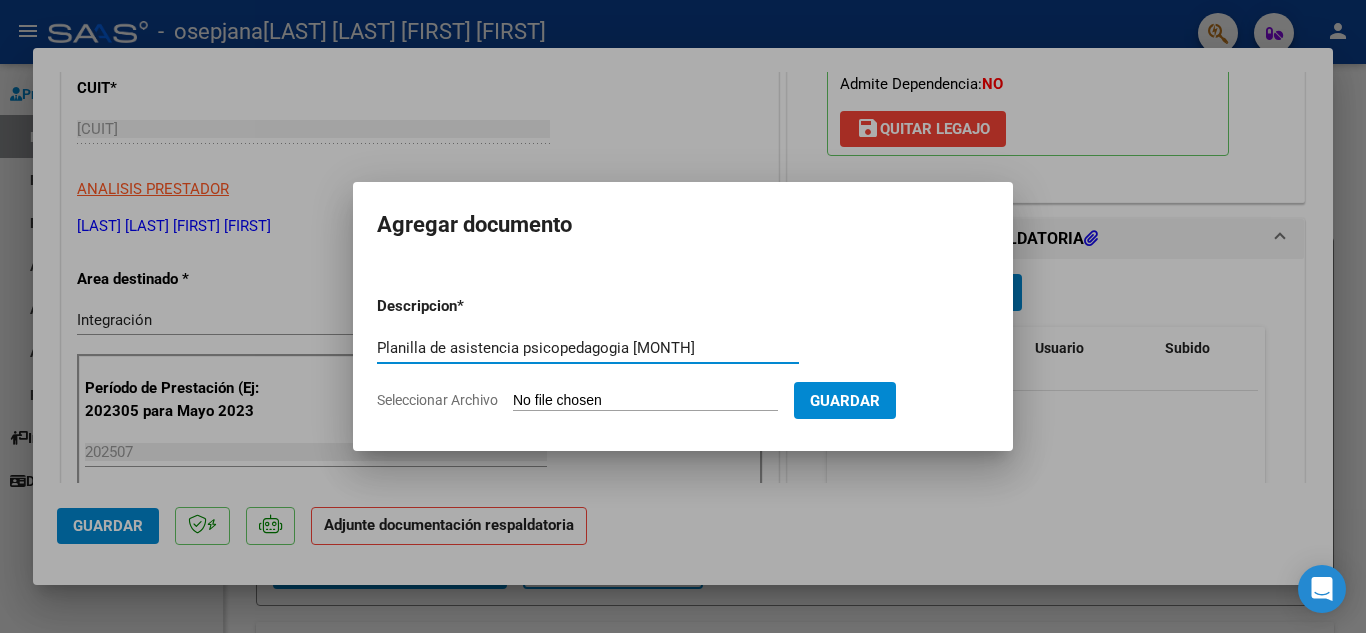 type on "Planilla de asistencia psicopedagogia [MONTH]" 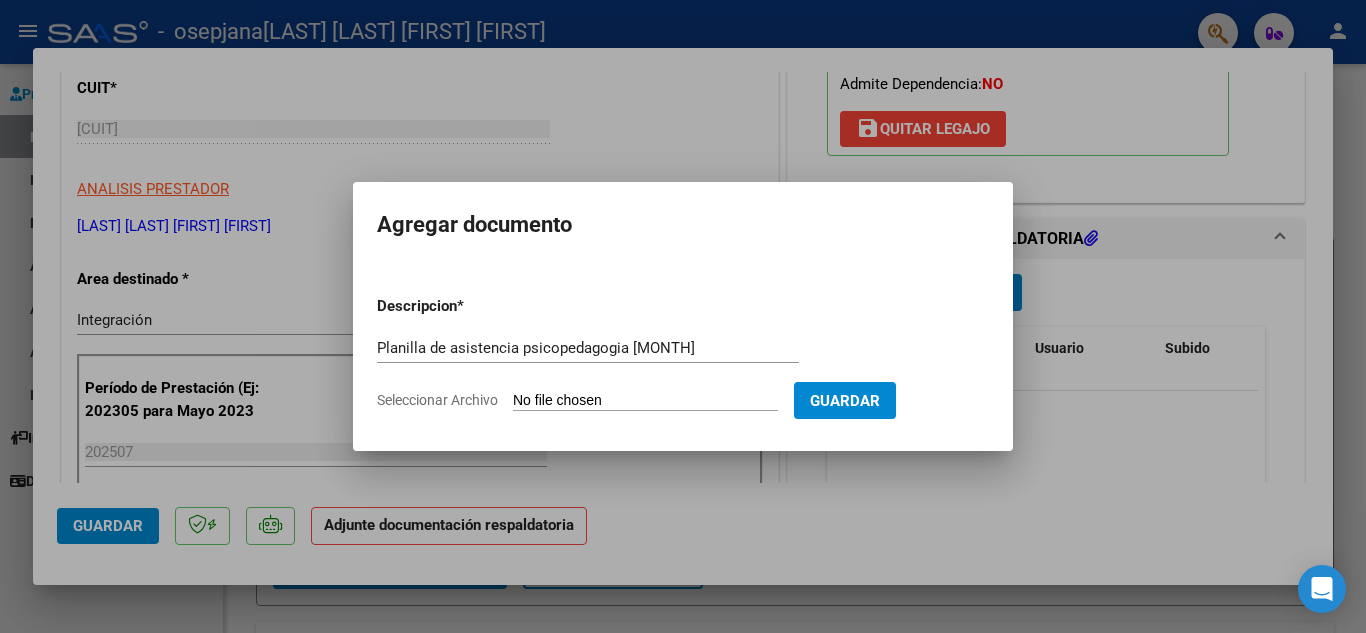 click on "Seleccionar Archivo" at bounding box center [645, 401] 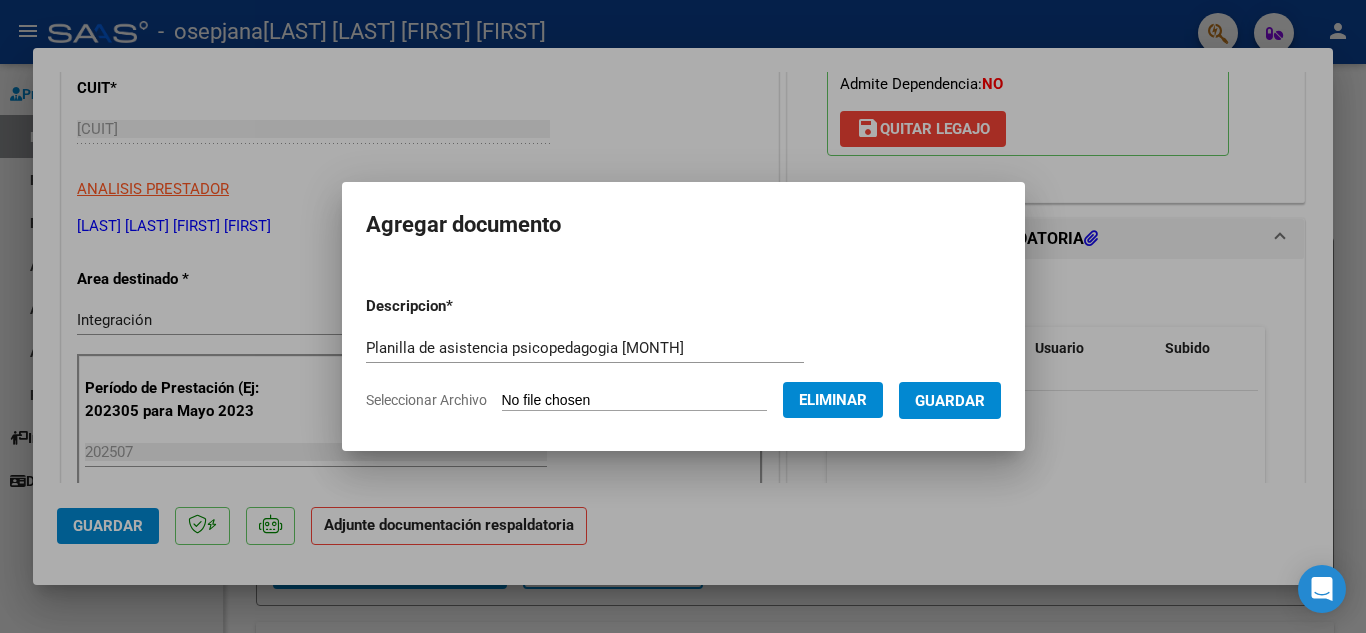 click on "Guardar" at bounding box center [950, 401] 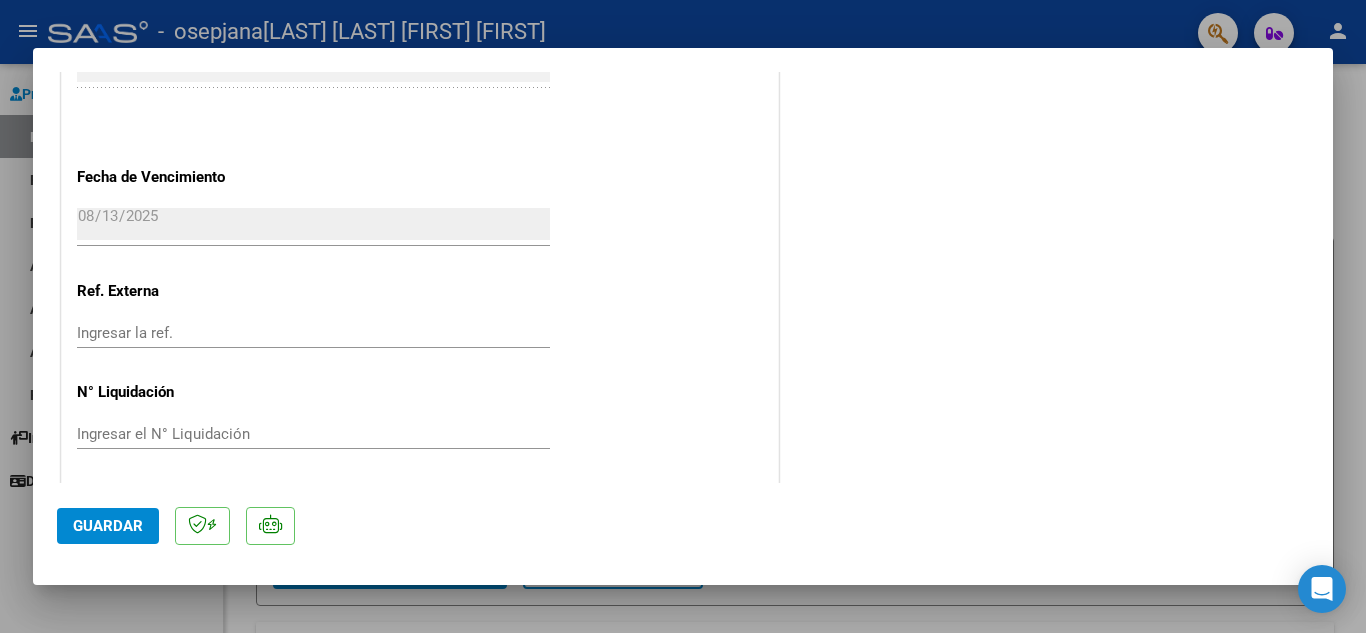 scroll, scrollTop: 1379, scrollLeft: 0, axis: vertical 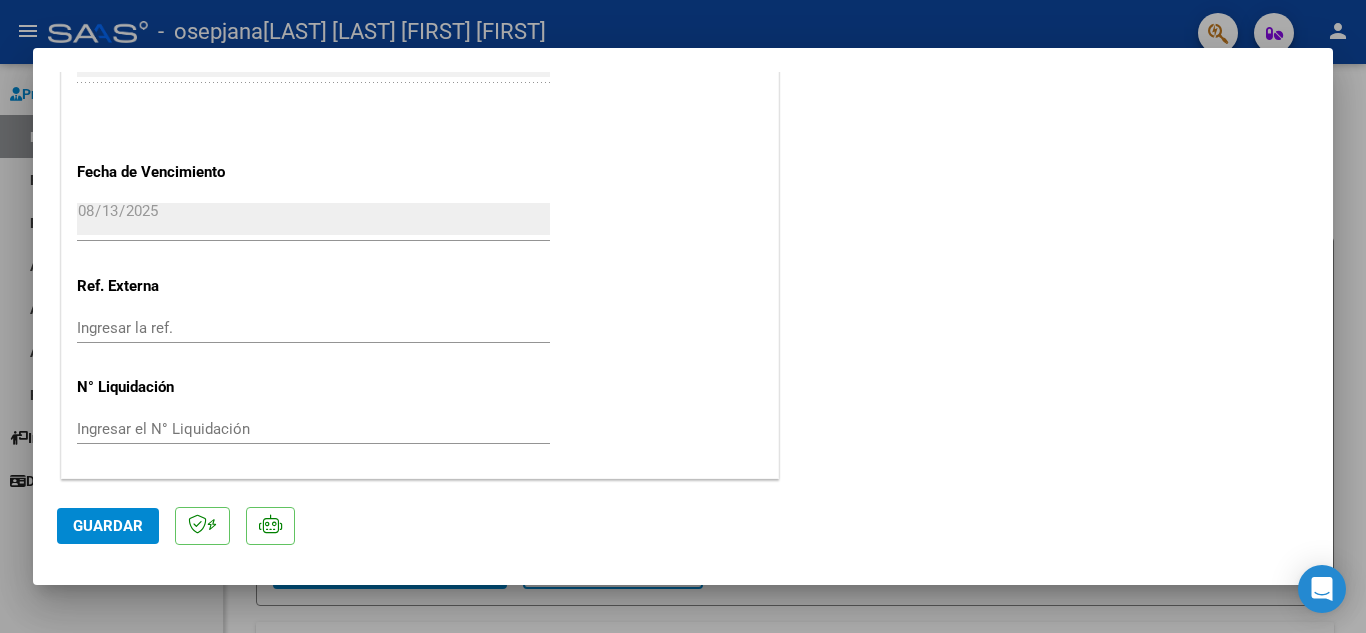 click on "Guardar" 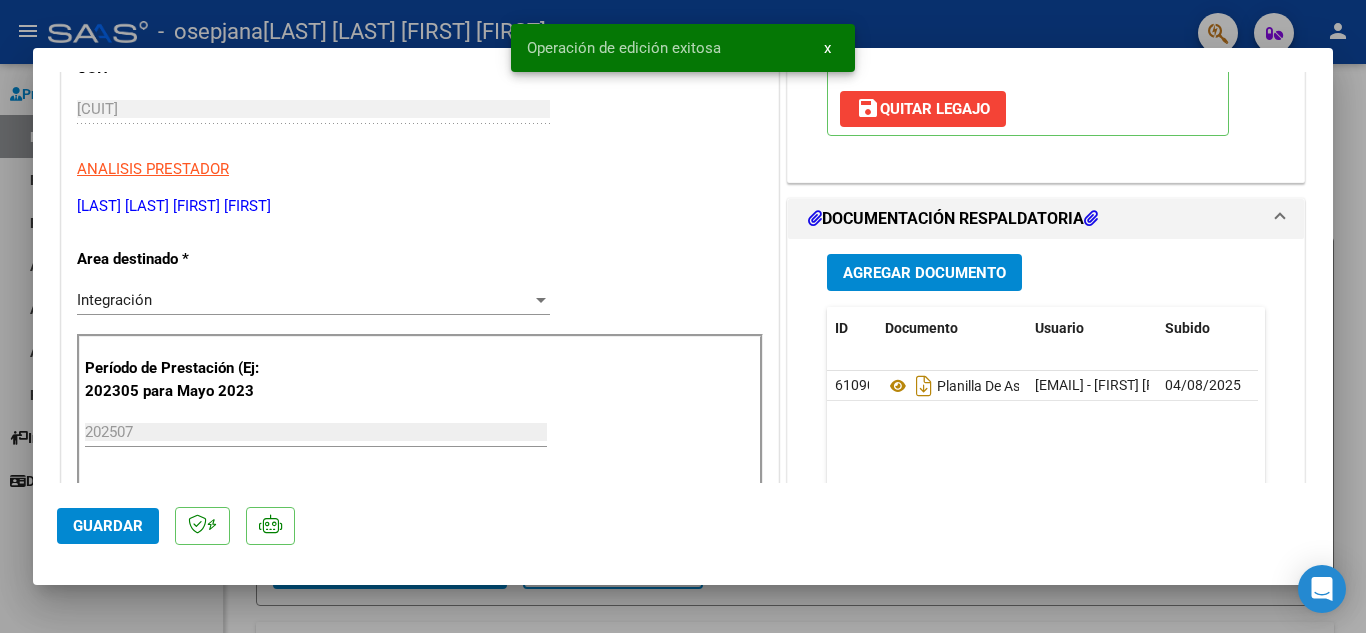 scroll, scrollTop: 0, scrollLeft: 0, axis: both 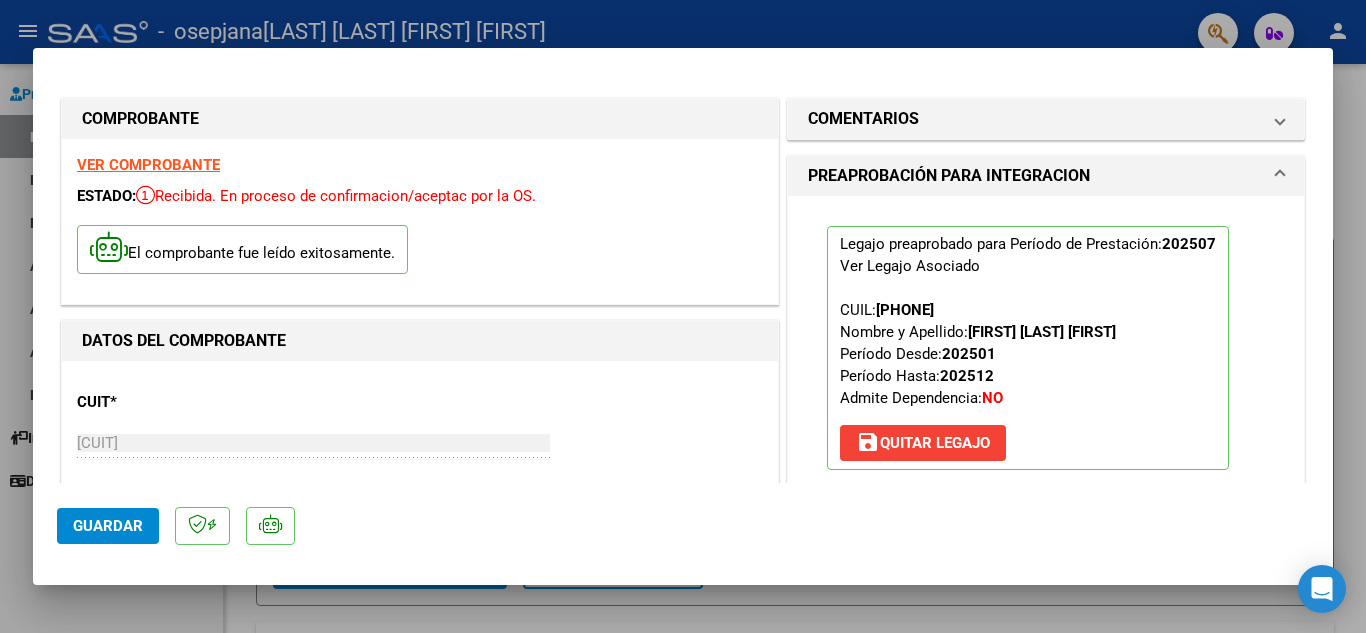 click at bounding box center (683, 316) 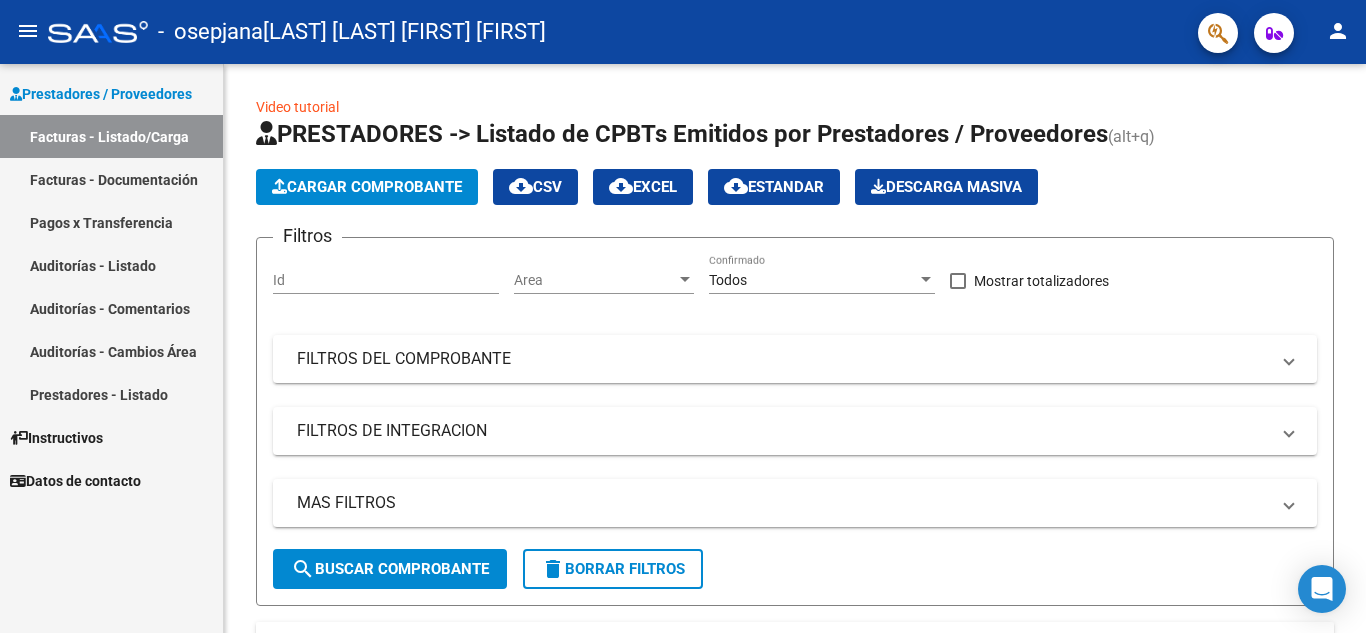 click on "Facturas - Documentación" at bounding box center (111, 179) 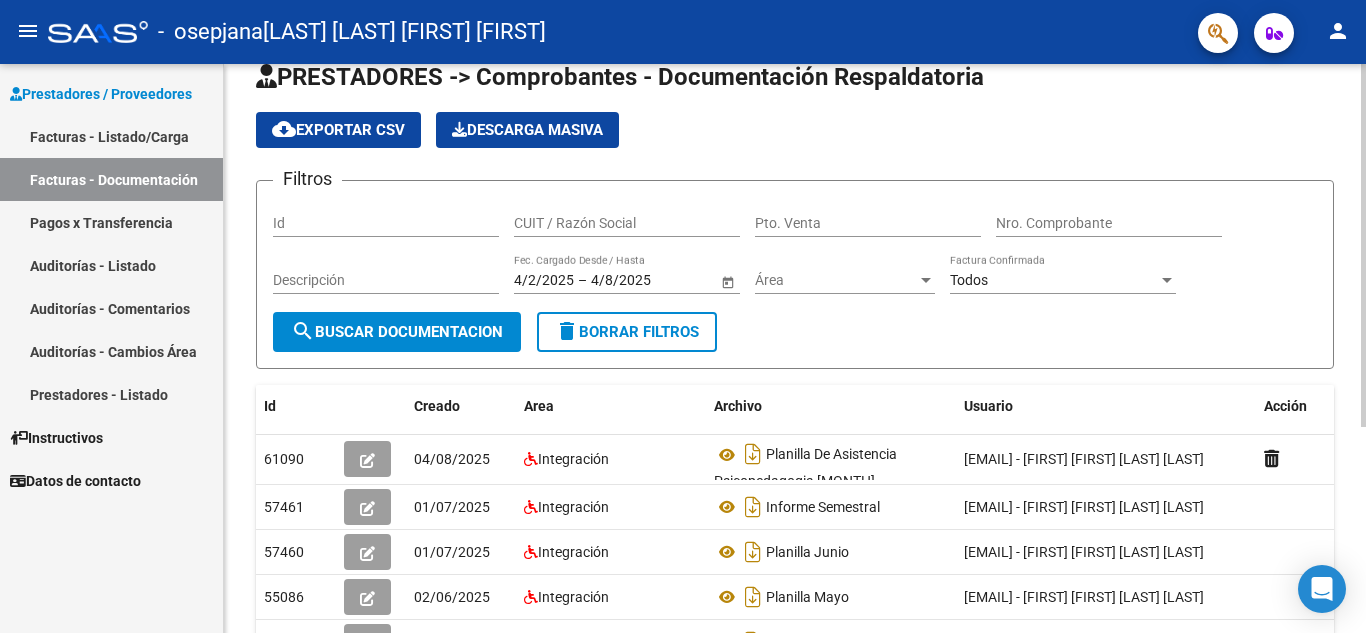 scroll, scrollTop: 0, scrollLeft: 0, axis: both 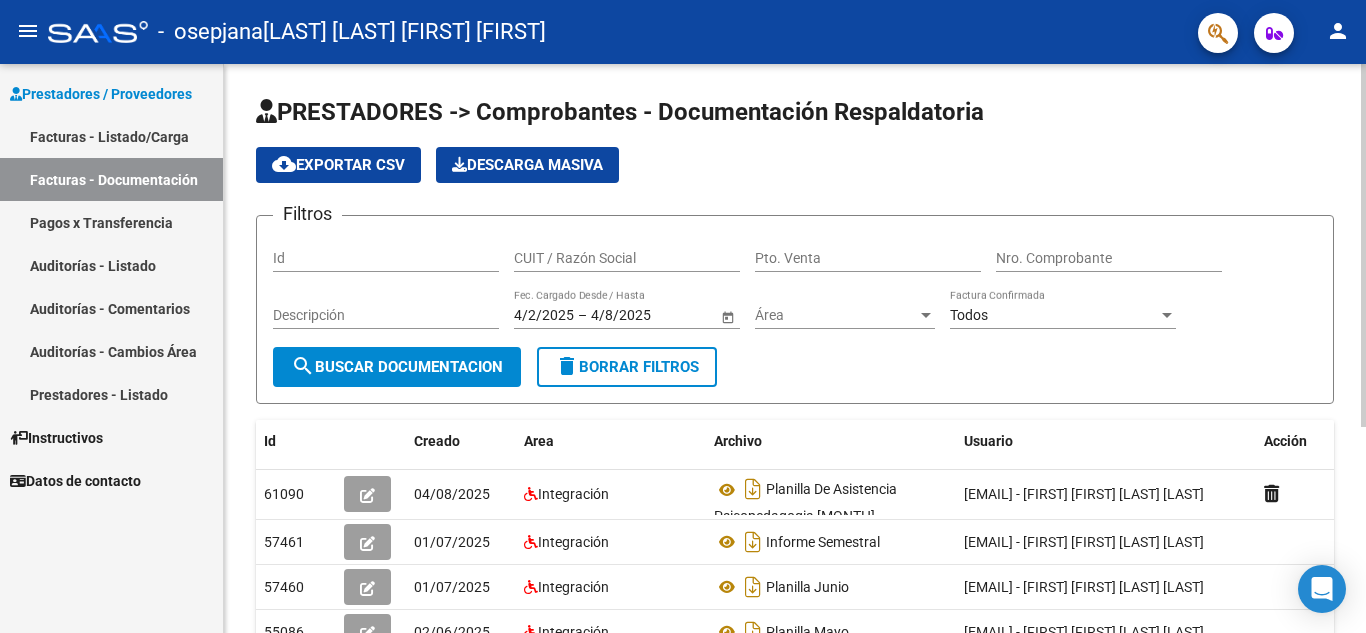 click 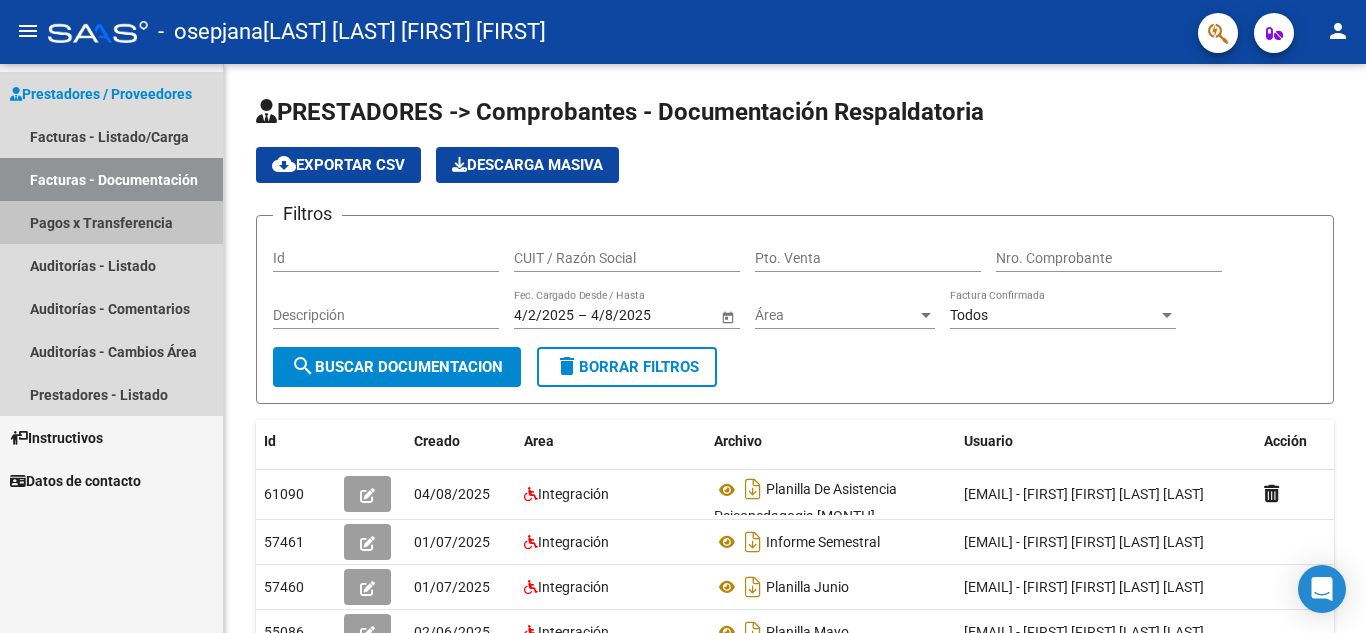 click on "Pagos x Transferencia" at bounding box center [111, 222] 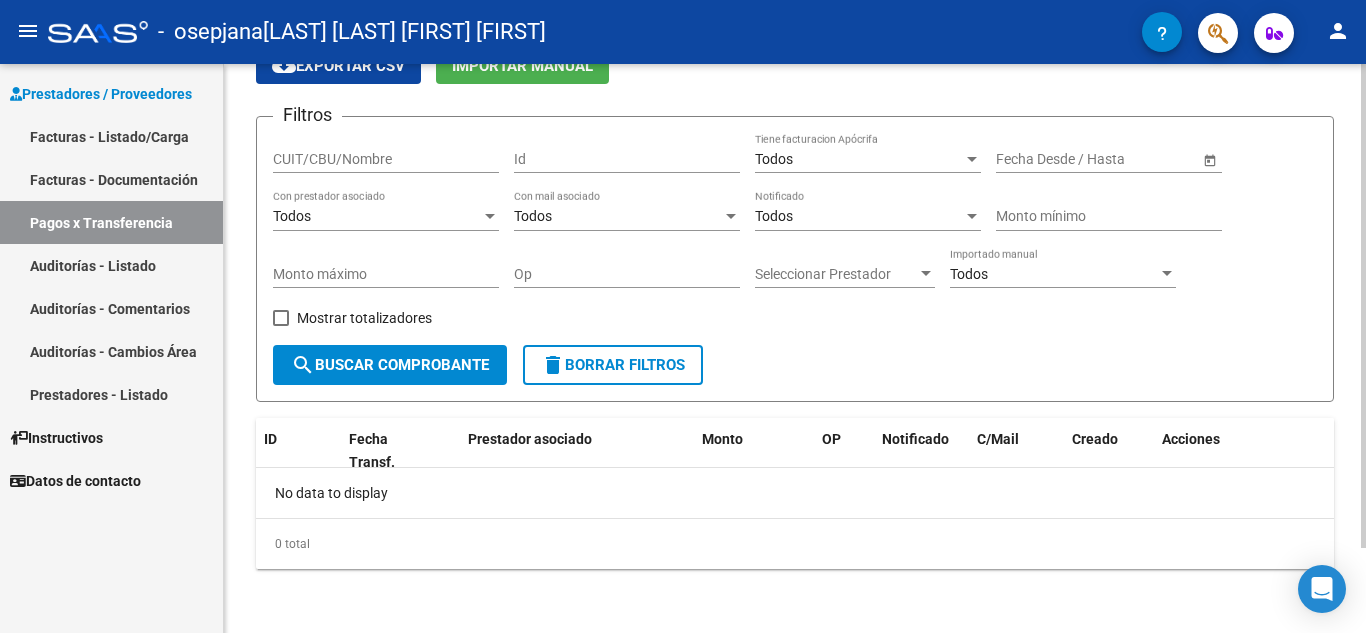 scroll, scrollTop: 0, scrollLeft: 0, axis: both 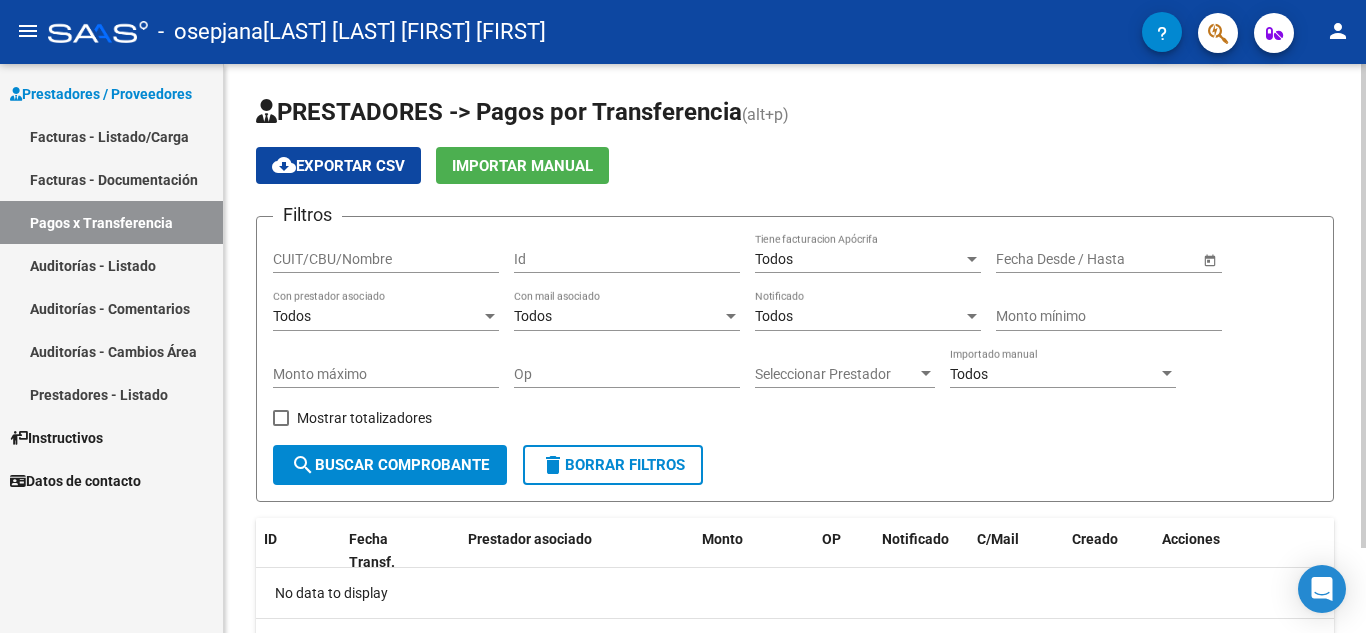 click 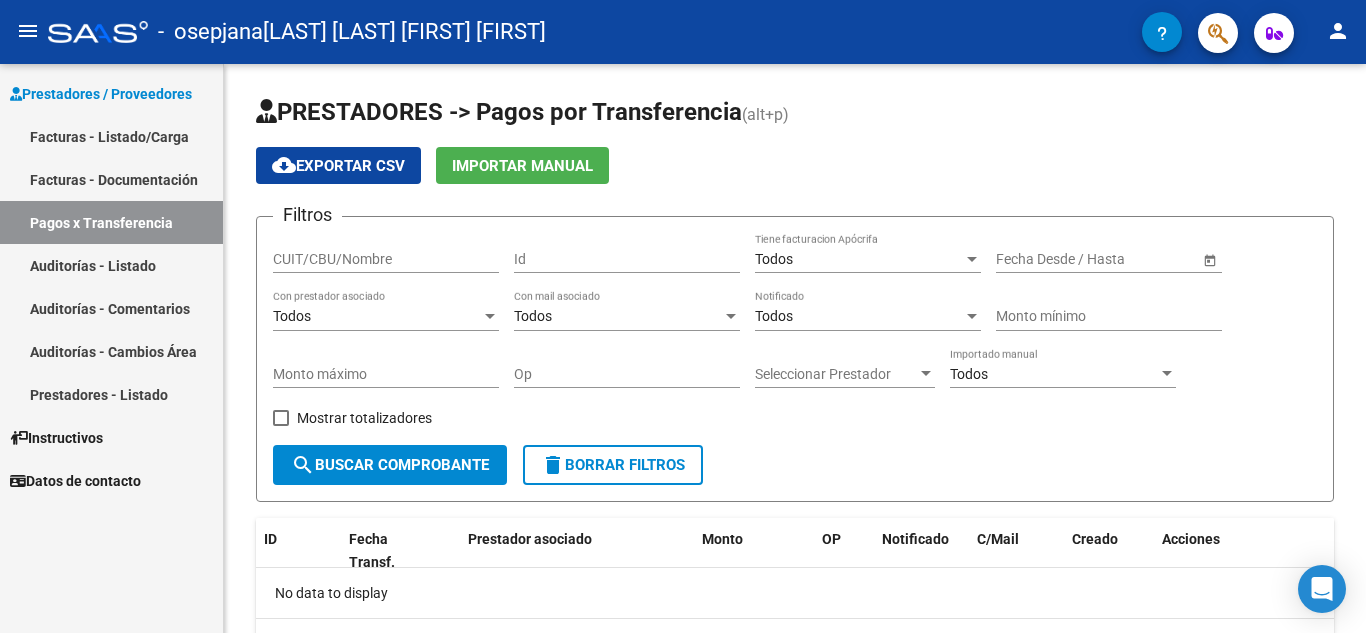 click on "Facturas - Documentación" at bounding box center (111, 179) 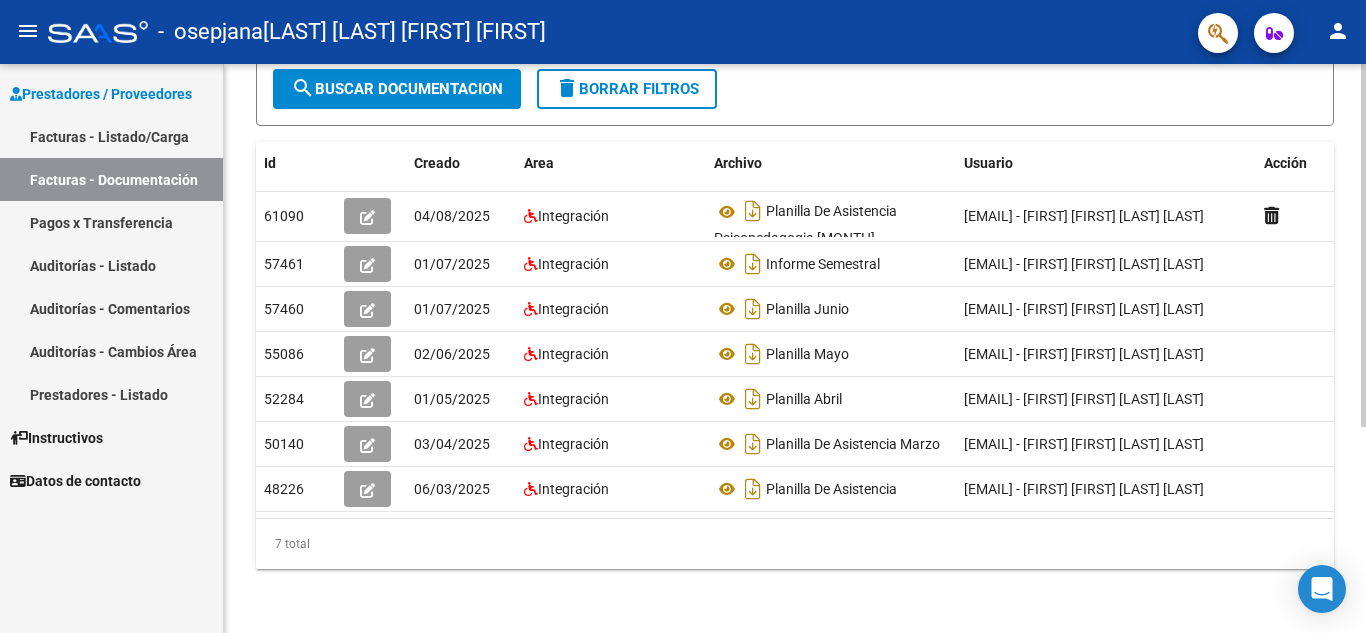 scroll, scrollTop: 0, scrollLeft: 0, axis: both 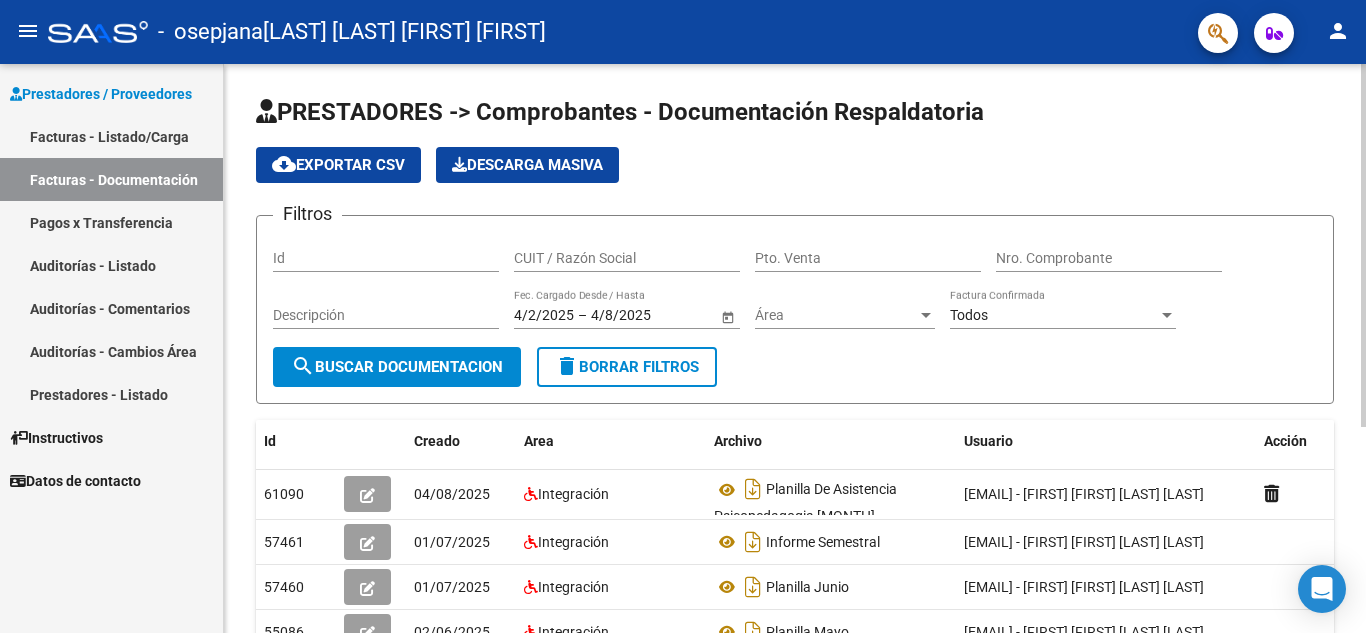 click 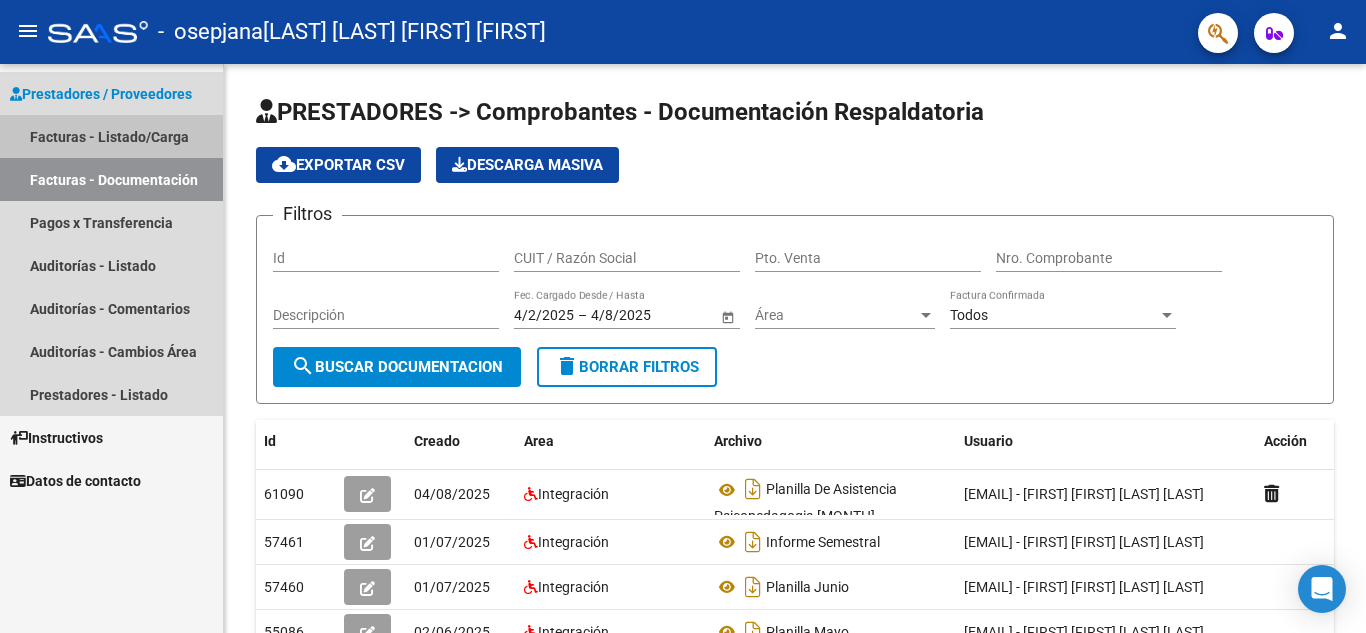 click on "Facturas - Listado/Carga" at bounding box center [111, 136] 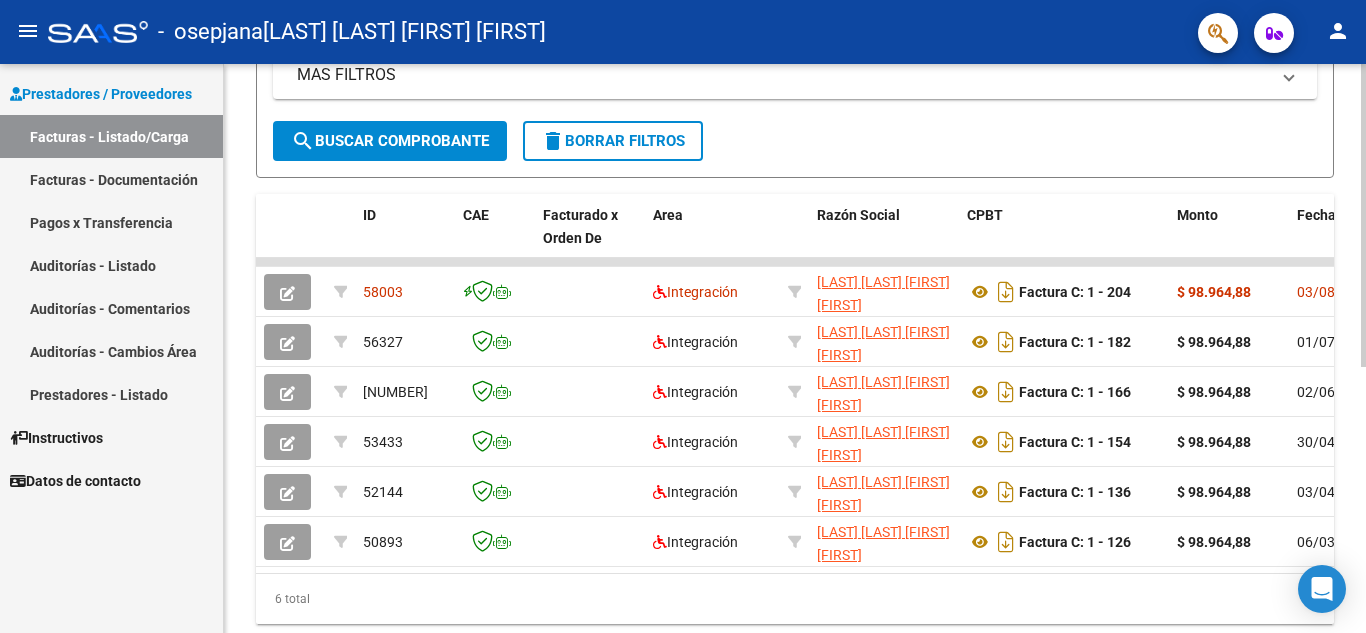 scroll, scrollTop: 375, scrollLeft: 0, axis: vertical 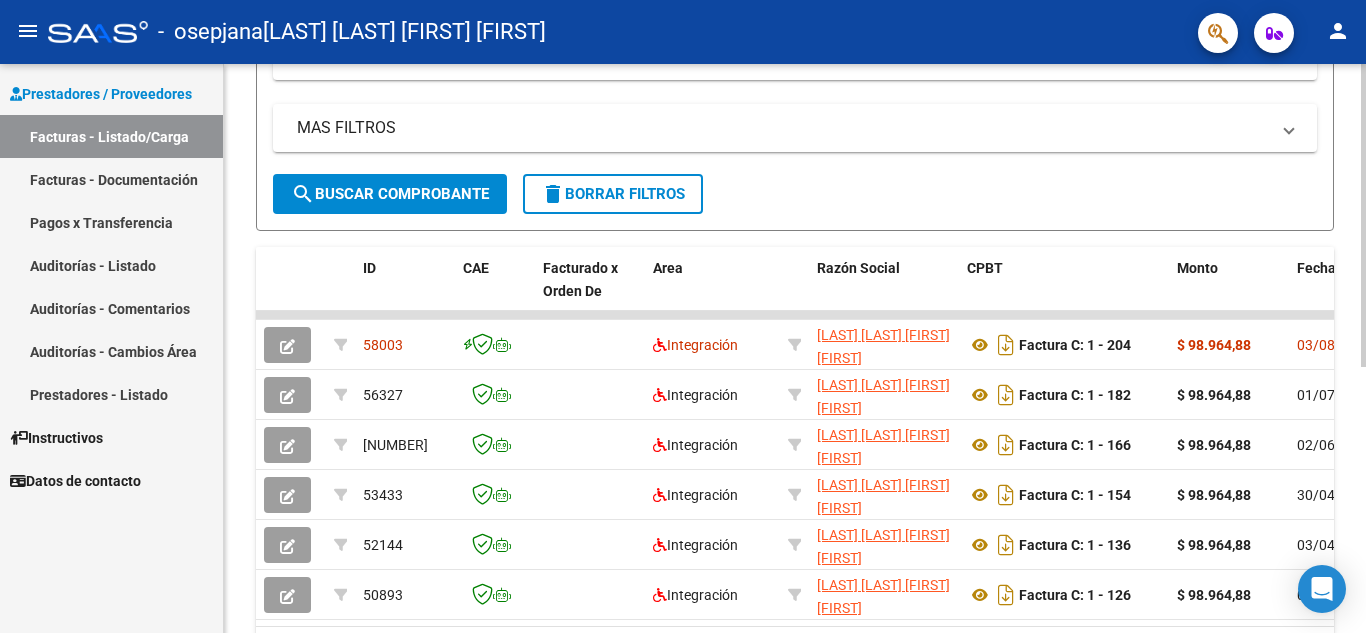 click 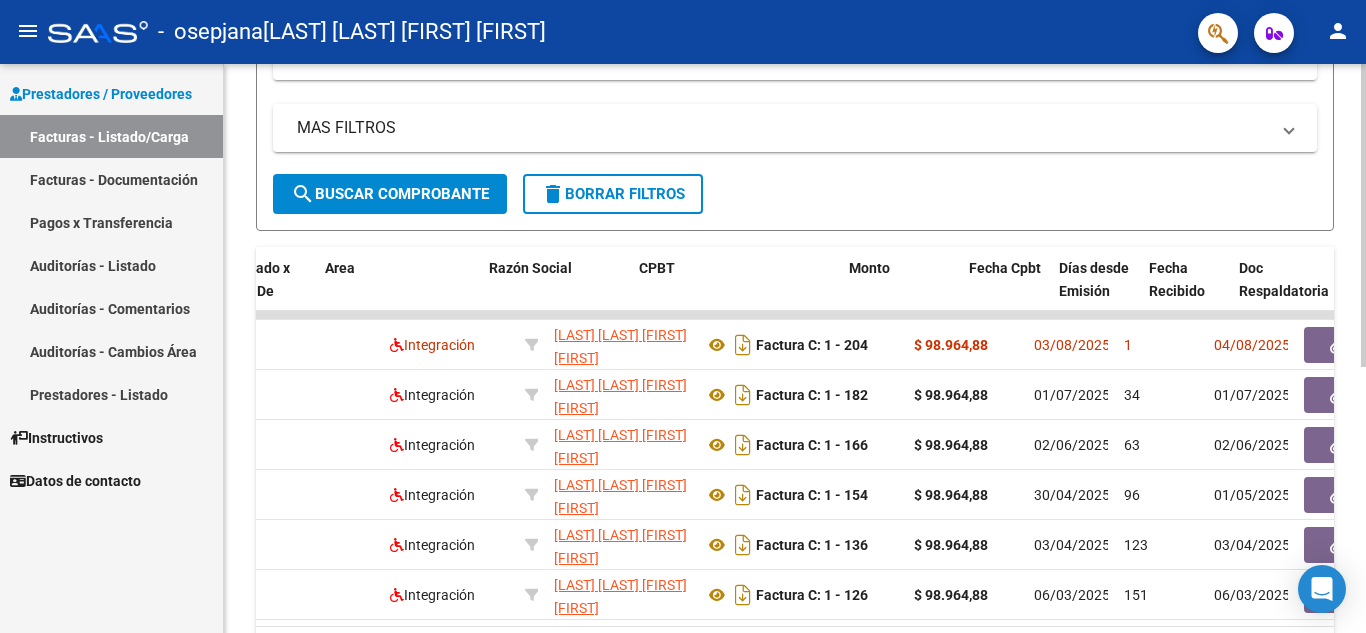 scroll, scrollTop: 0, scrollLeft: 550, axis: horizontal 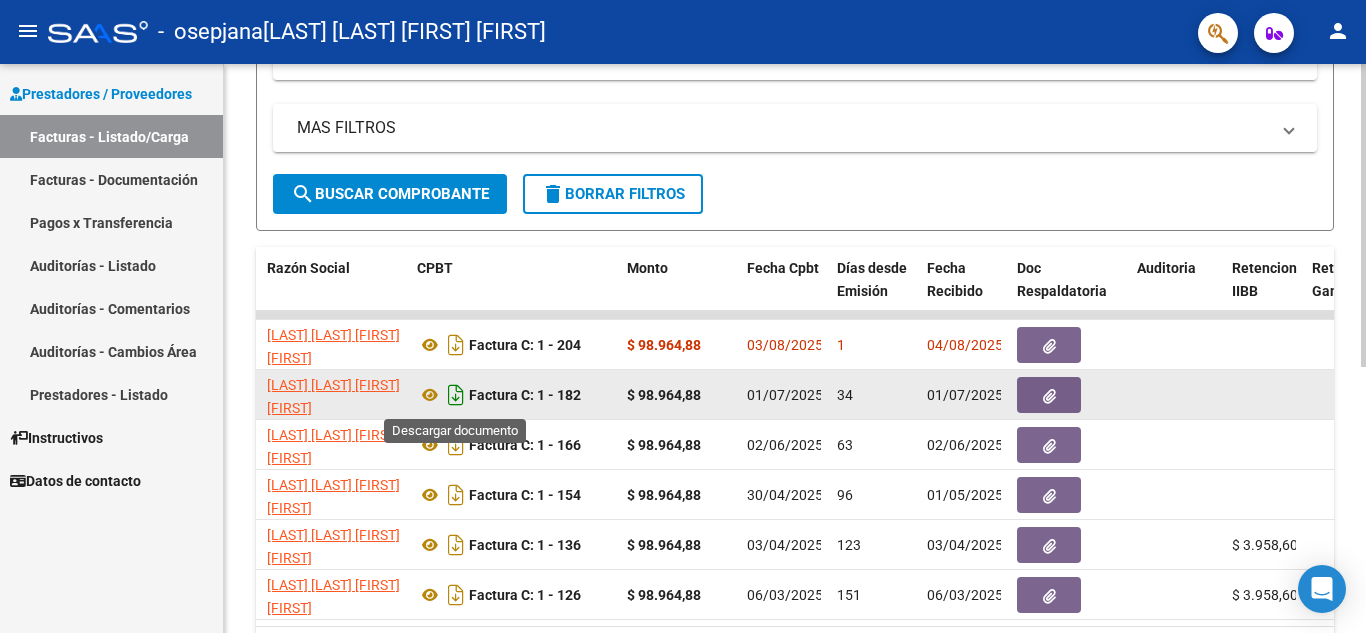 click 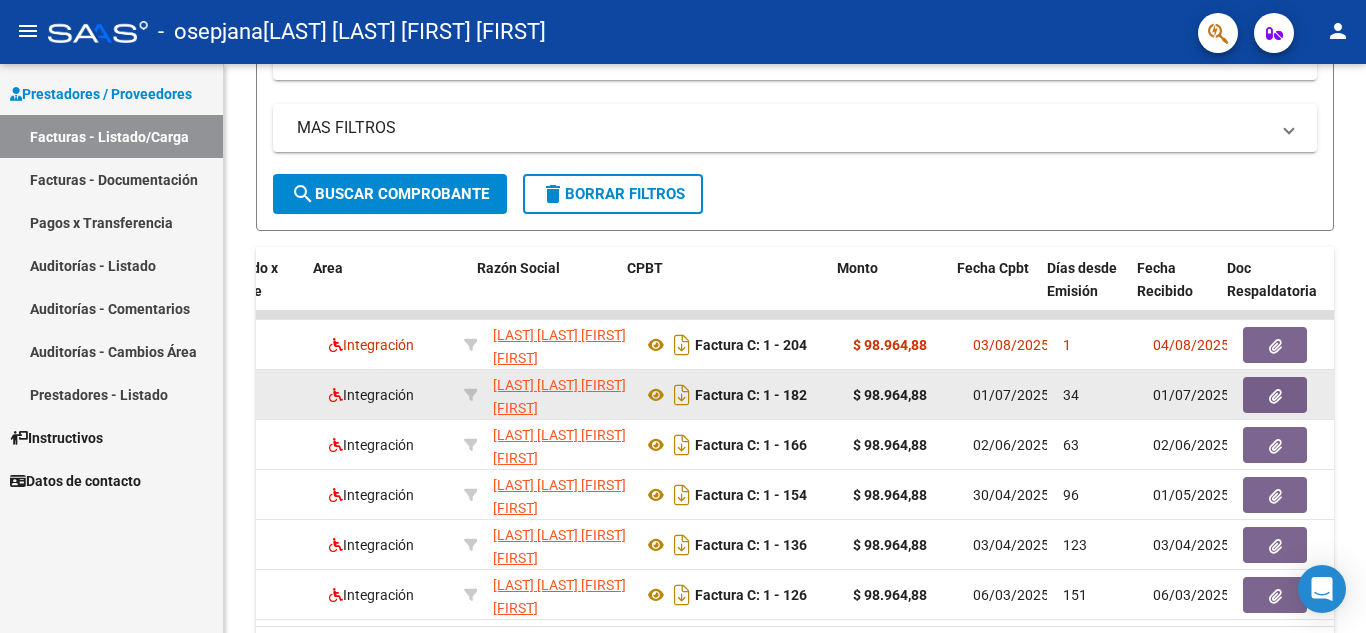 scroll, scrollTop: 0, scrollLeft: 0, axis: both 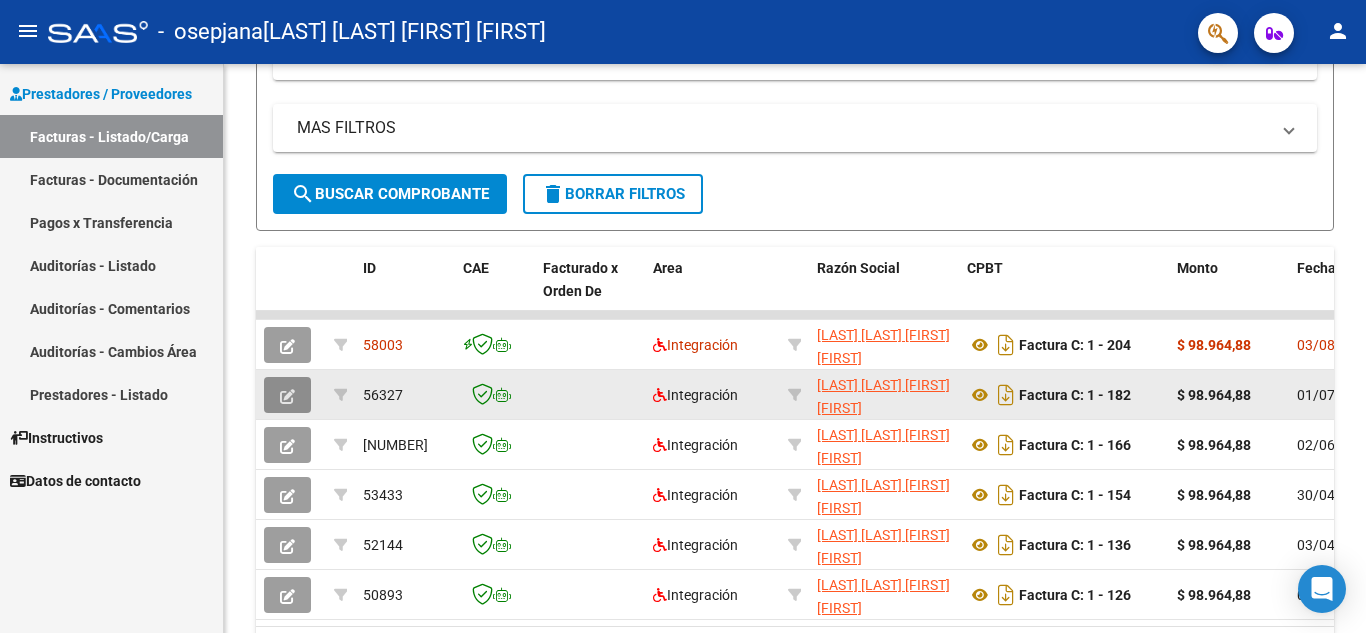 click 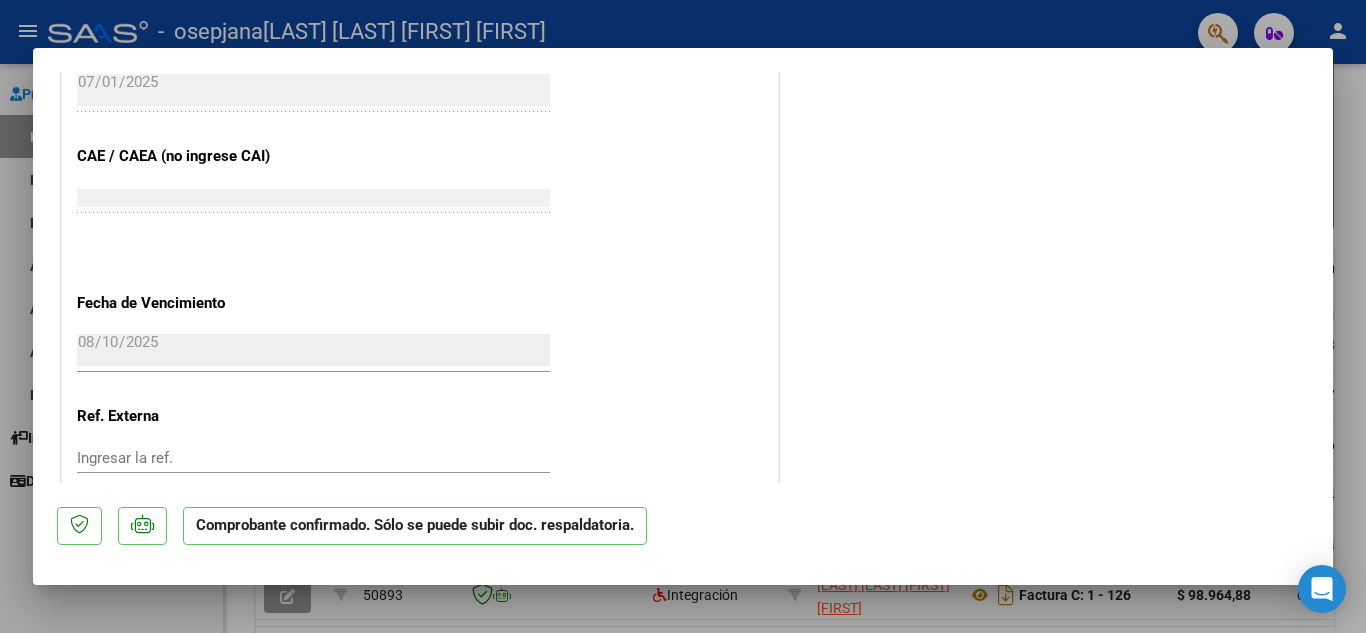 scroll, scrollTop: 1464, scrollLeft: 0, axis: vertical 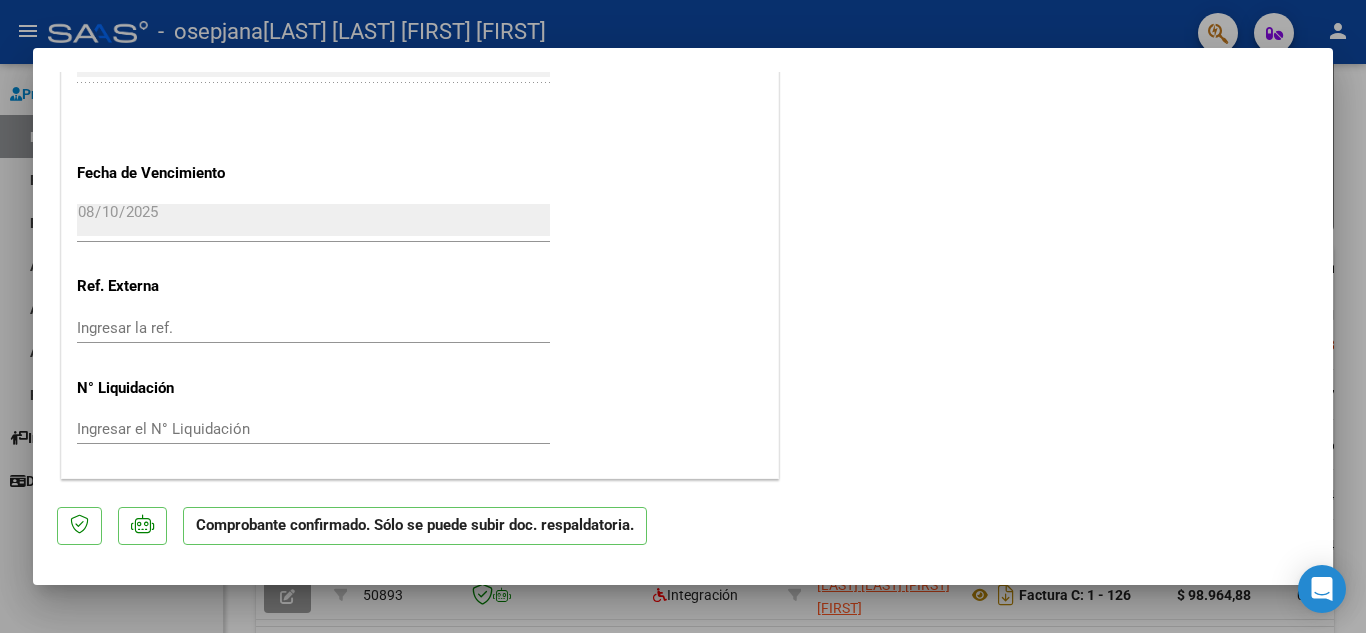 click at bounding box center (683, 316) 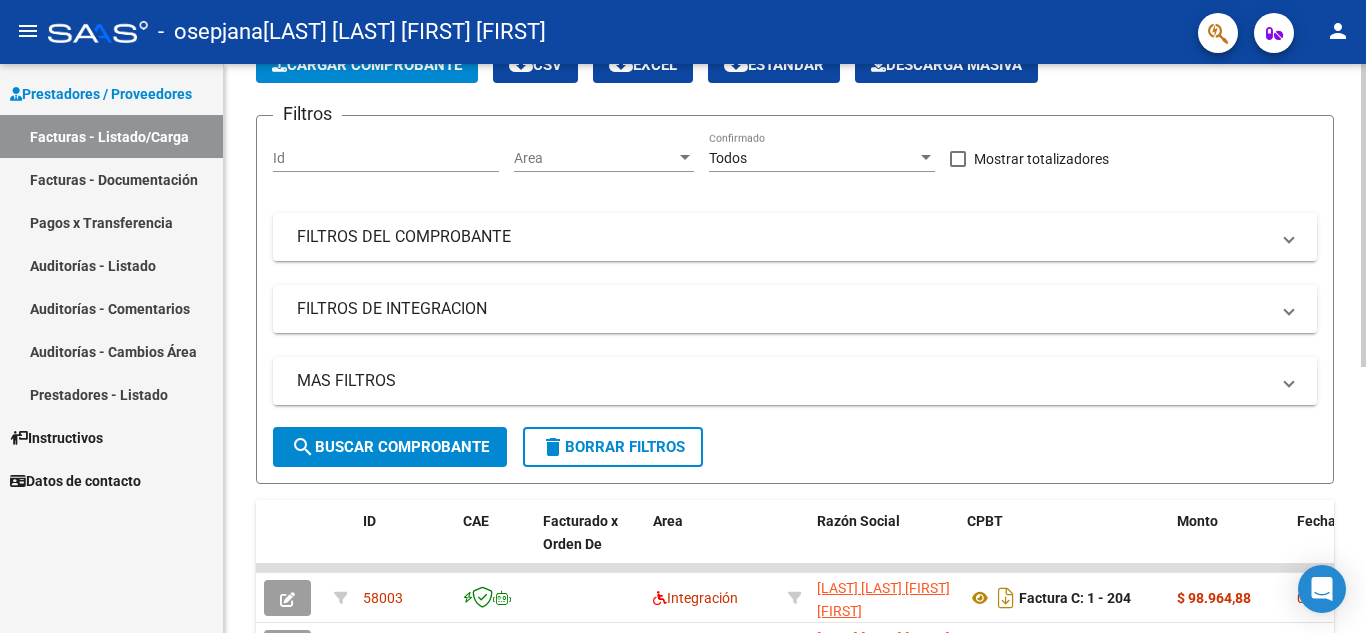 scroll, scrollTop: 0, scrollLeft: 0, axis: both 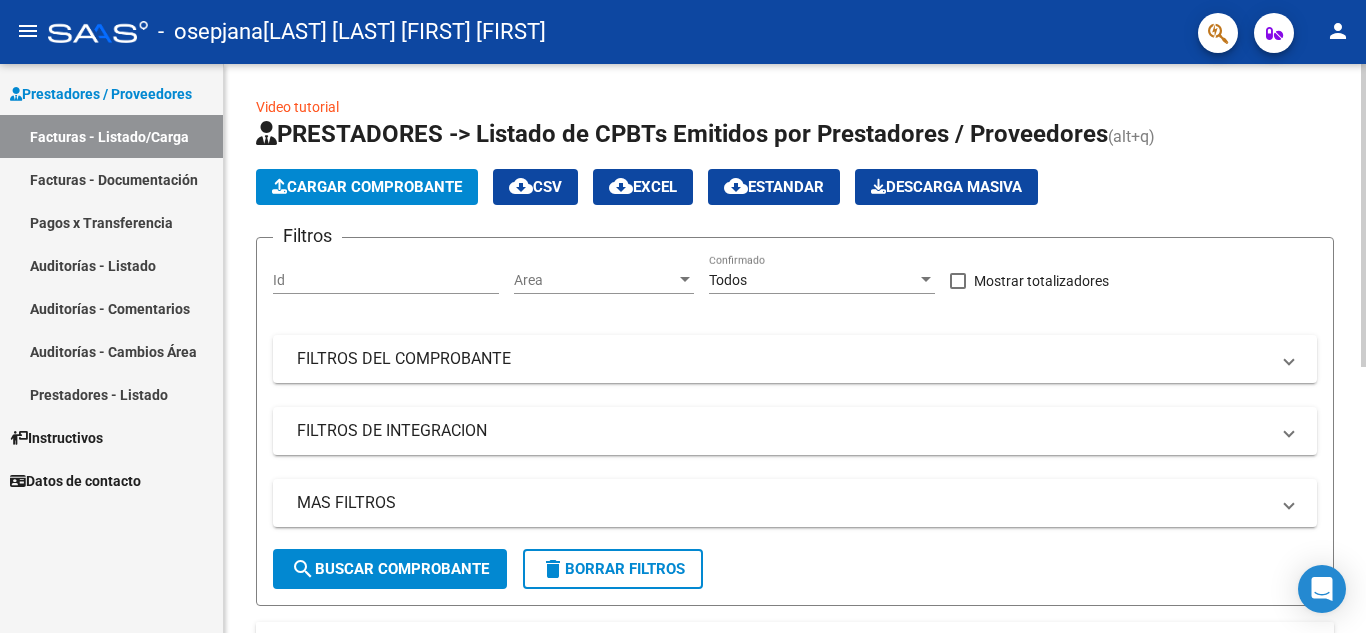click on "menu -   osepjana   - [LAST] [LAST] [FIRST] [FIRST] person    Prestadores / Proveedores Facturas - Listado/Carga Facturas - Documentación Pagos x Transferencia Auditorías - Listado Auditorías - Comentarios Auditorías - Cambios Área Prestadores - Listado    Instructivos    Datos de contacto  Video tutorial   PRESTADORES -> Listado de CPBTs Emitidos por Prestadores / Proveedores (alt+q)   Cargar Comprobante
cloud_download  CSV  cloud_download  EXCEL  cloud_download  Estandar   Descarga Masiva
Filtros Id Area Area Todos Confirmado   Mostrar totalizadores   FILTROS DEL COMPROBANTE  Comprobante Tipo Comprobante Tipo Start date – End date Fec. Comprobante Desde / Hasta Días Emisión Desde(cant. días) Días Emisión Hasta(cant. días) CUIT / Razón Social Pto. Venta Nro. Comprobante Código SSS CAE Válido CAE Válido Todos Cargado Módulo Hosp. Todos Tiene facturacion Apócrifa Hospital Refes  FILTROS DE INTEGRACION  Período De Prestación Todos Rendido x SSS (dr_envio) Tipo de Registro 1" at bounding box center [683, 316] 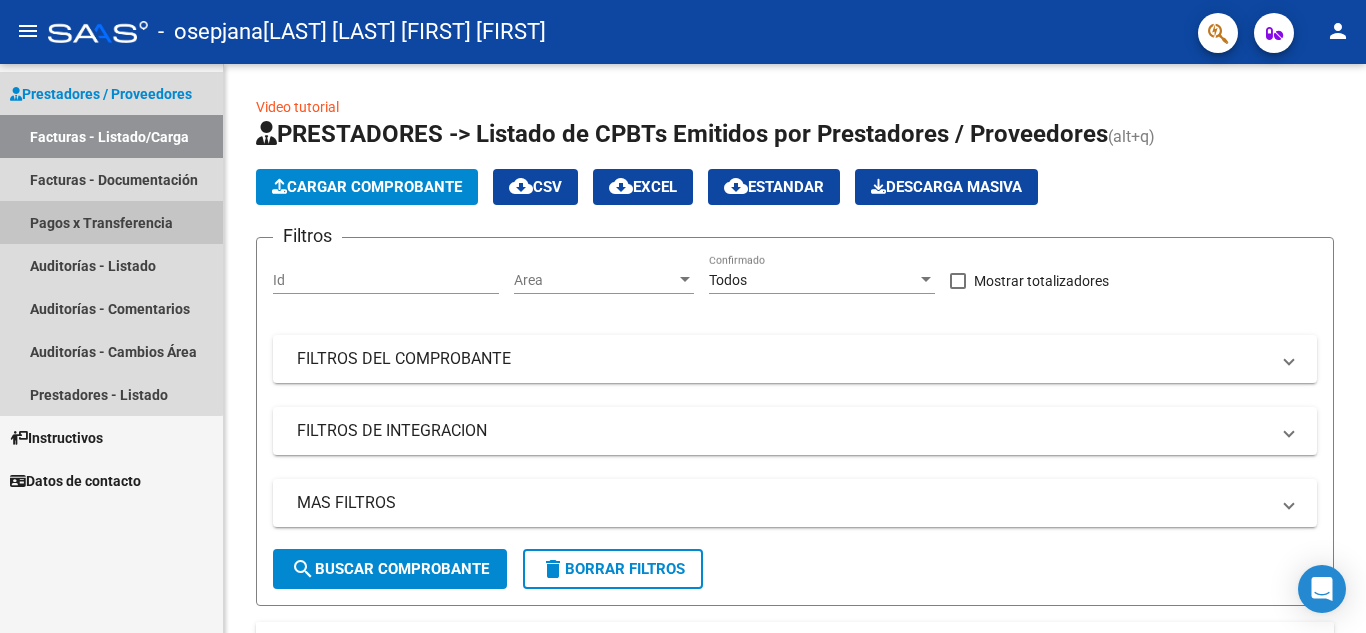 click on "Pagos x Transferencia" at bounding box center (111, 222) 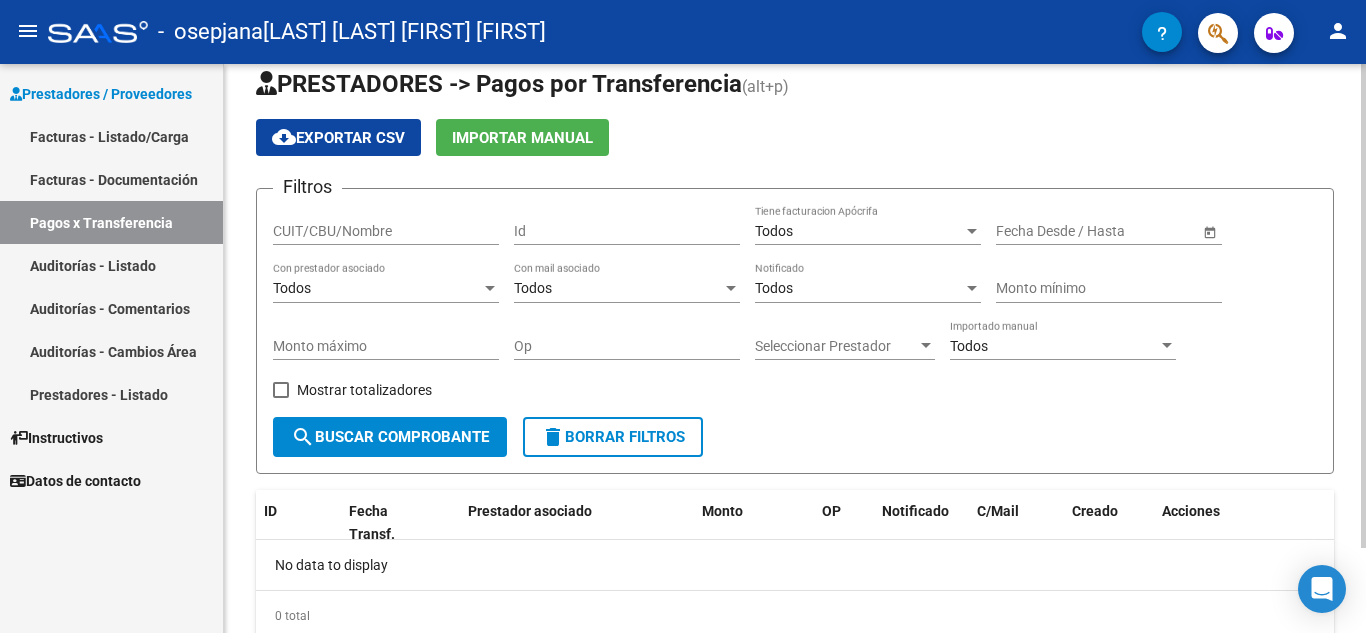 scroll, scrollTop: 16, scrollLeft: 0, axis: vertical 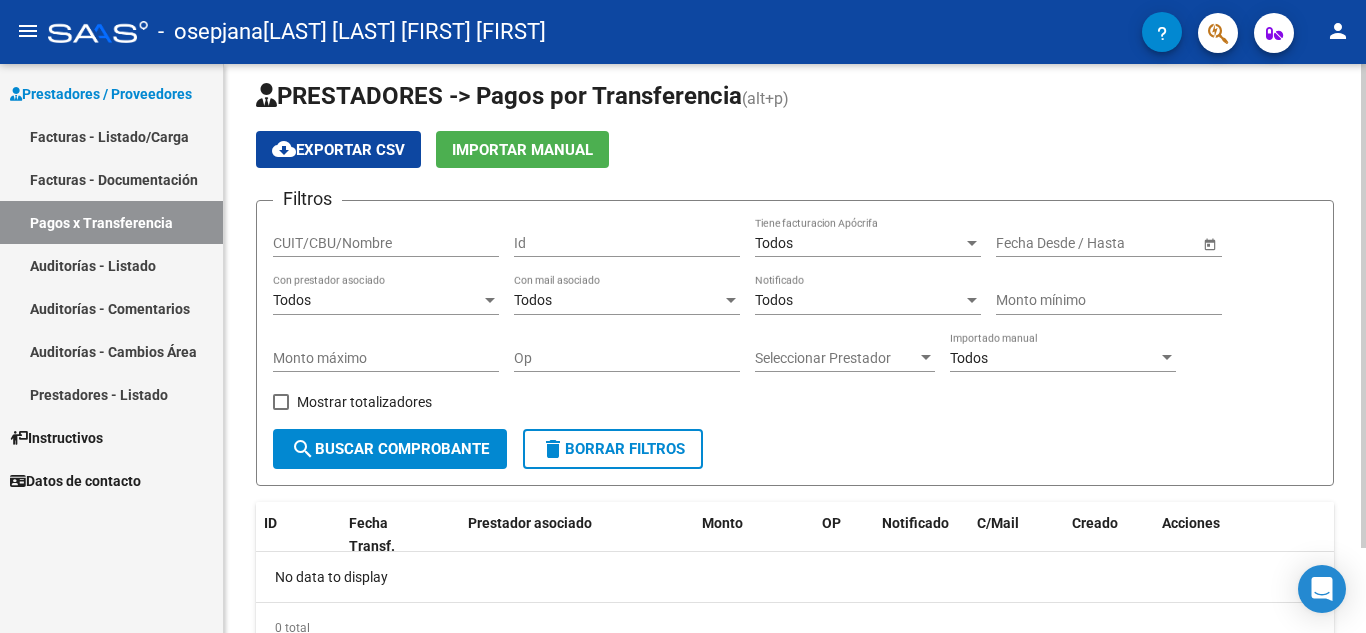 click 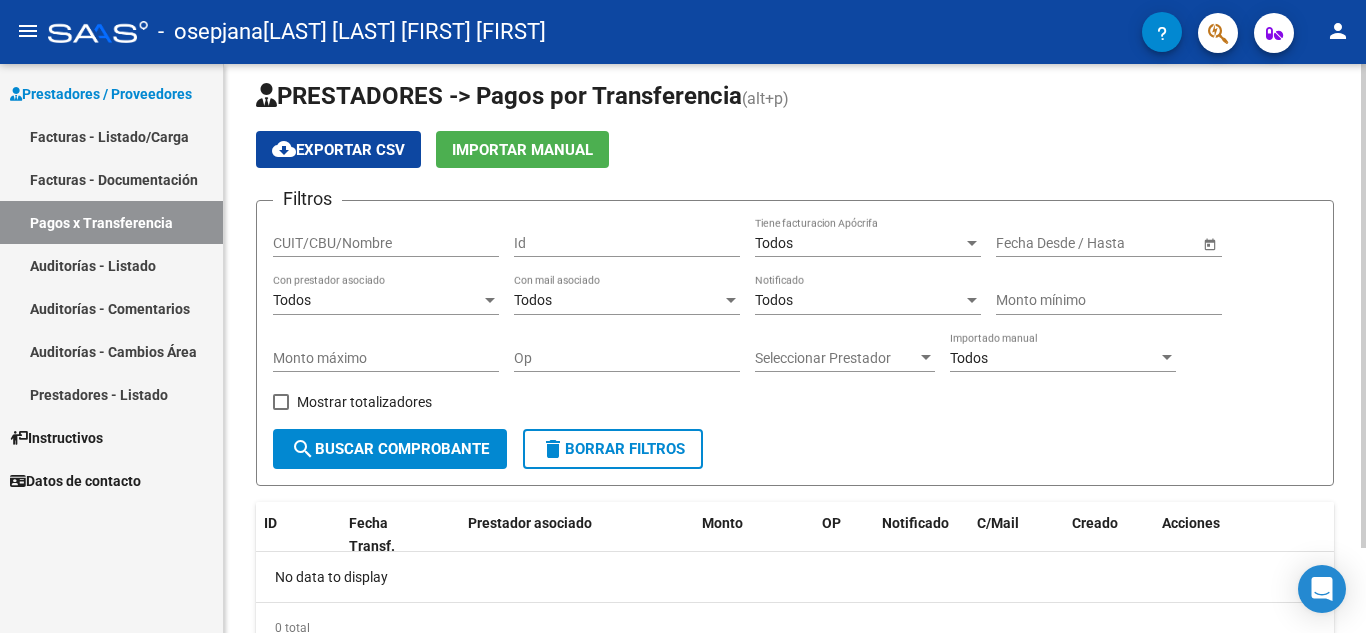 click on "cloud_download  Exportar CSV" 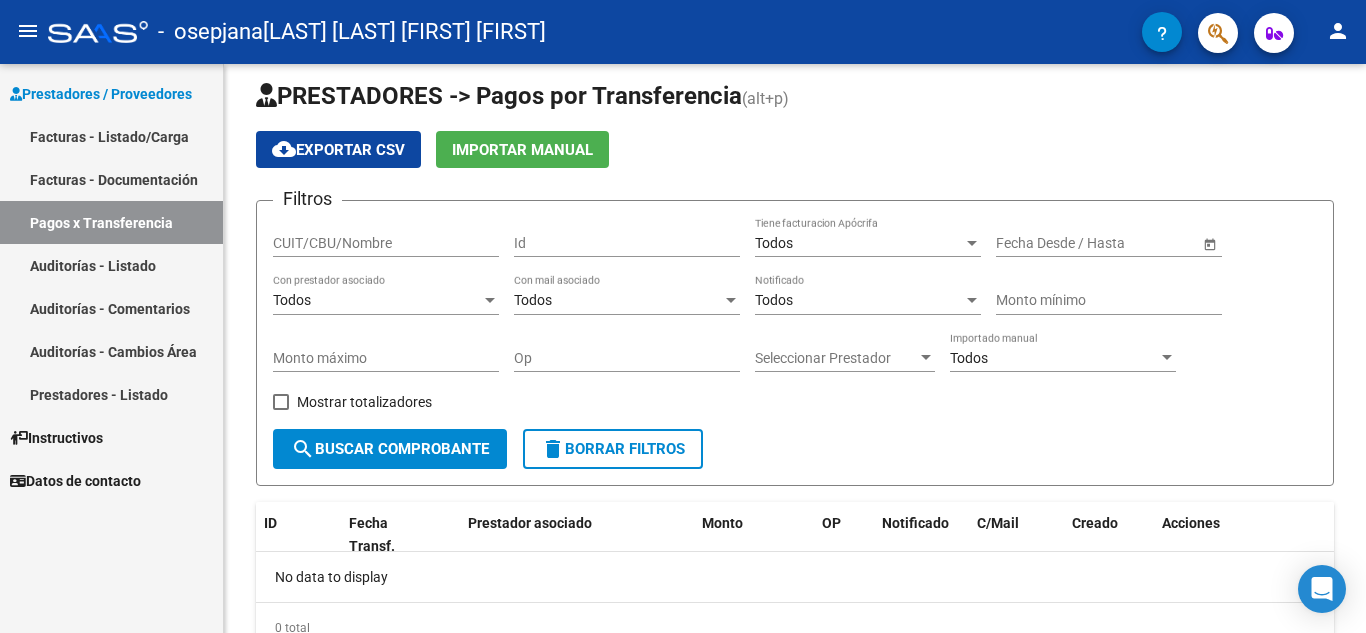 click on "menu" 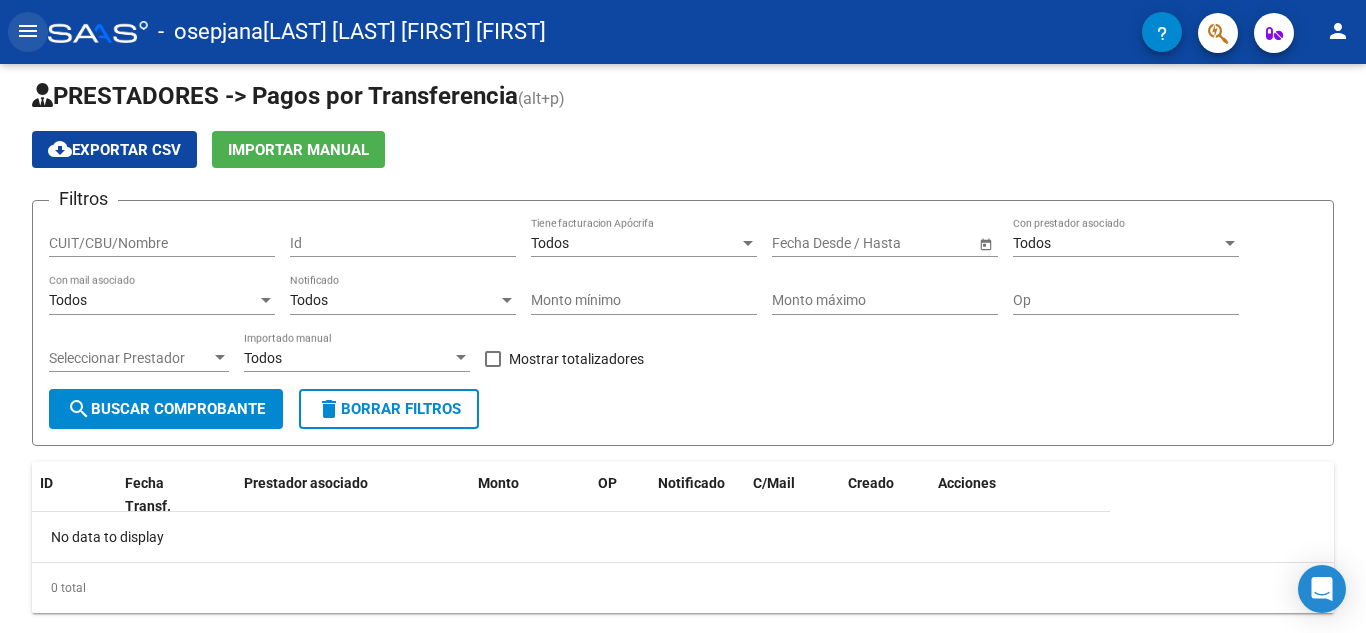 click on "menu" 